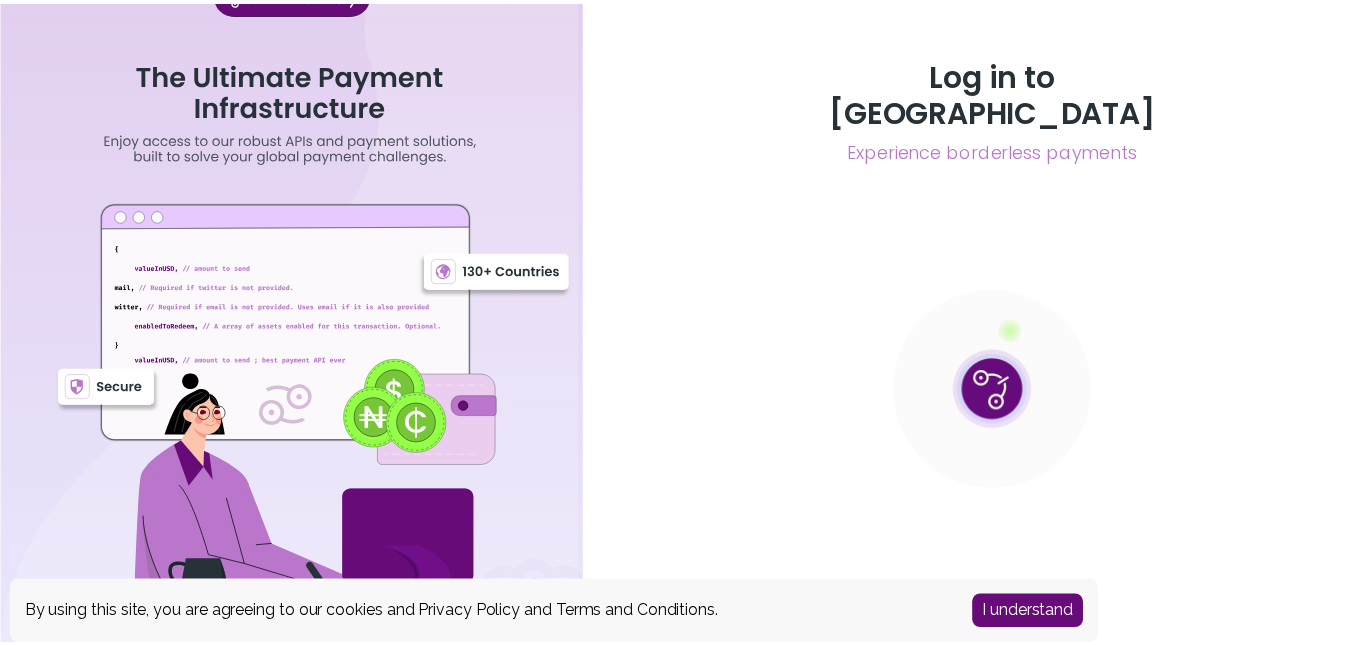 scroll, scrollTop: 0, scrollLeft: 0, axis: both 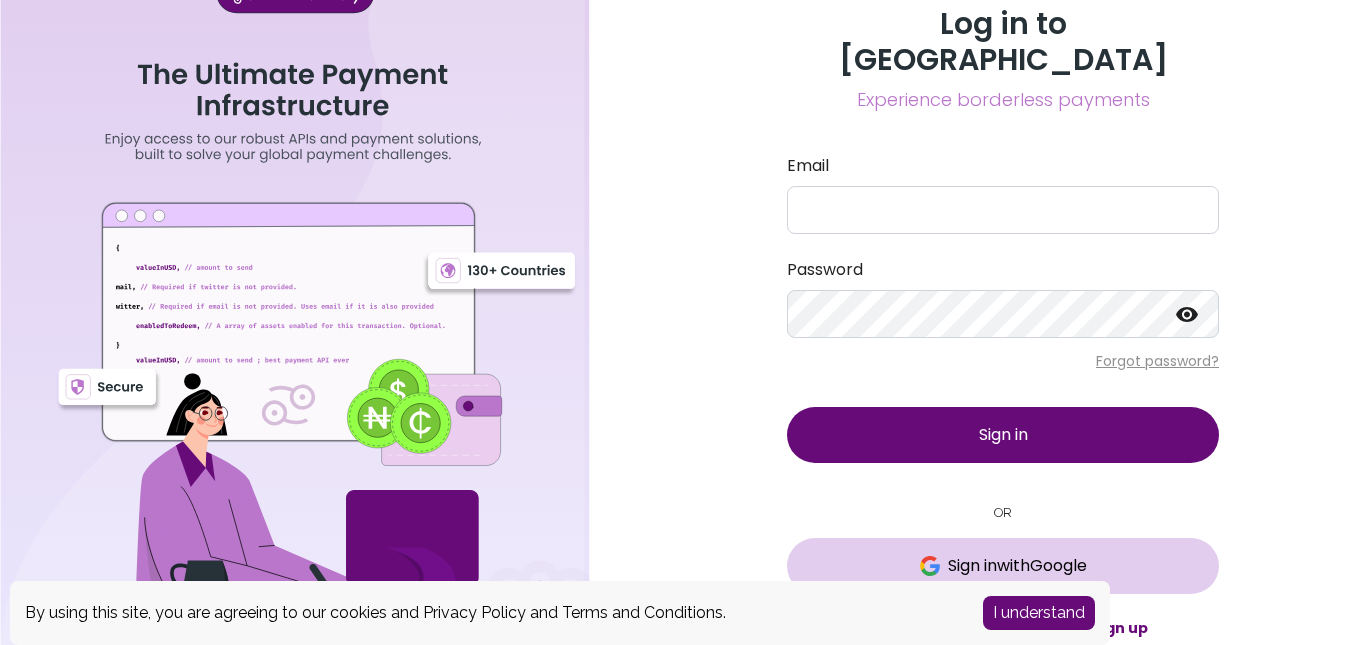 click on "Sign in  with  Google" at bounding box center (1017, 566) 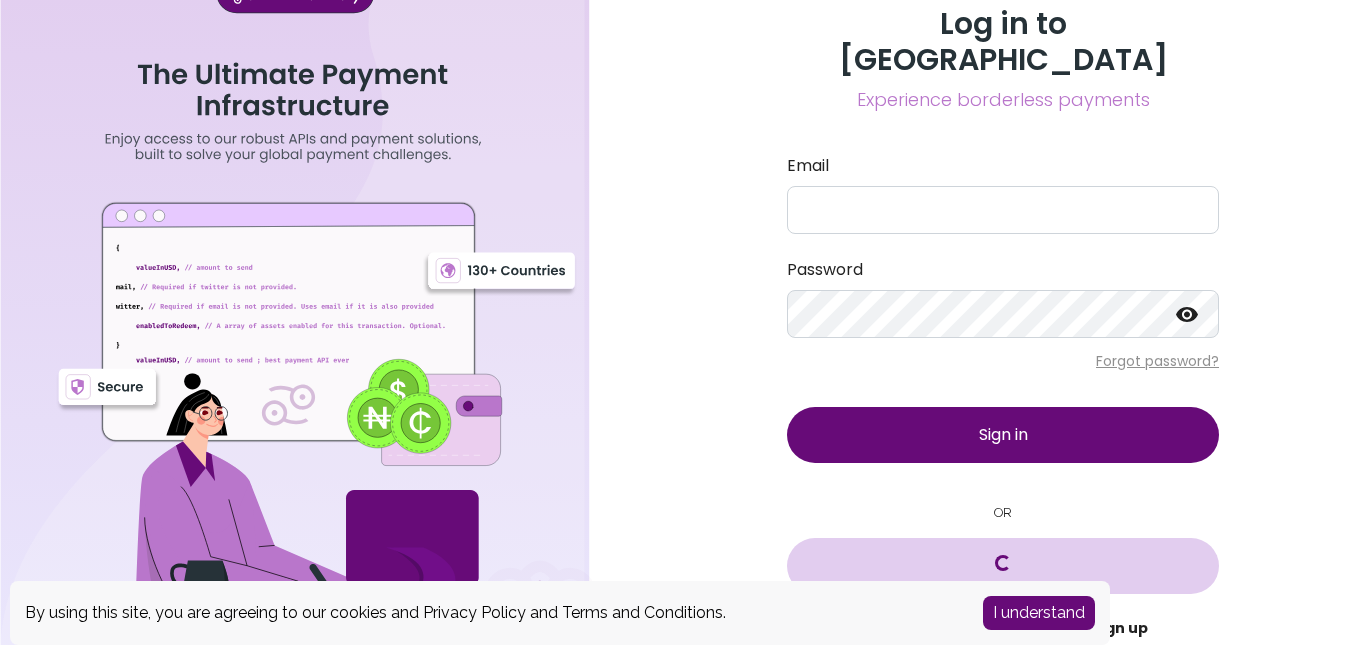click on "Sign up" at bounding box center (1120, 628) 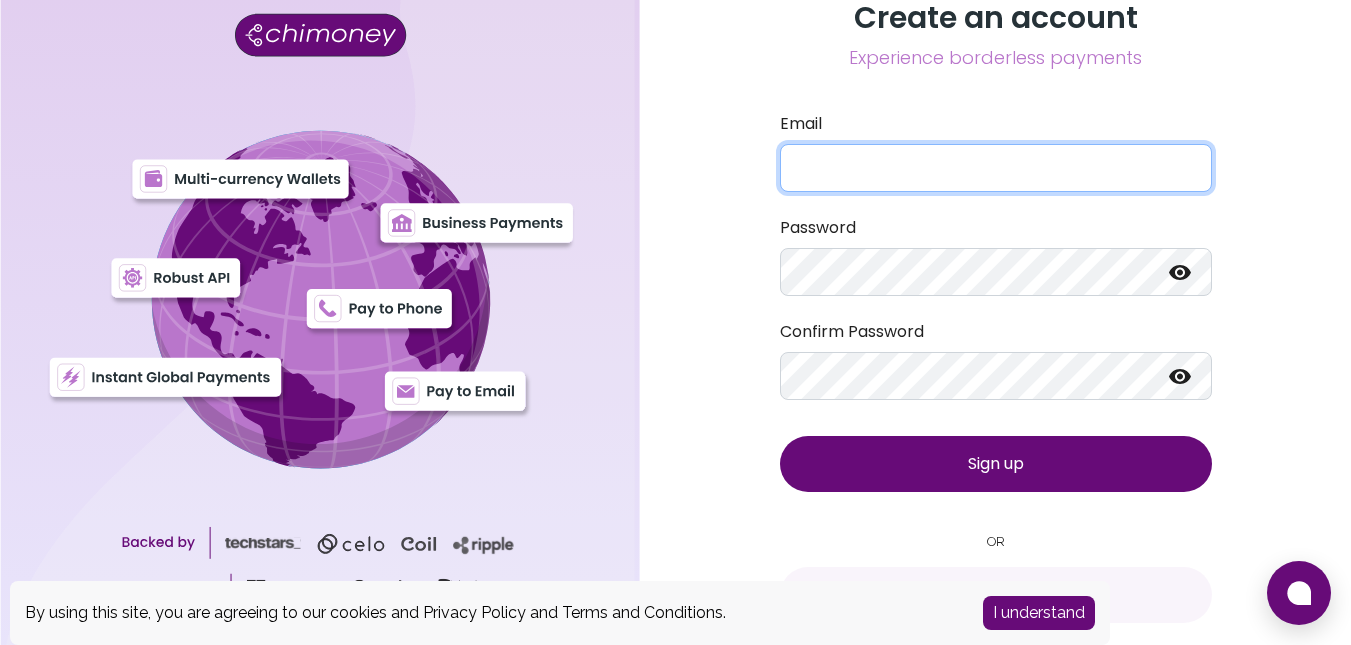 click on "Email" at bounding box center (996, 168) 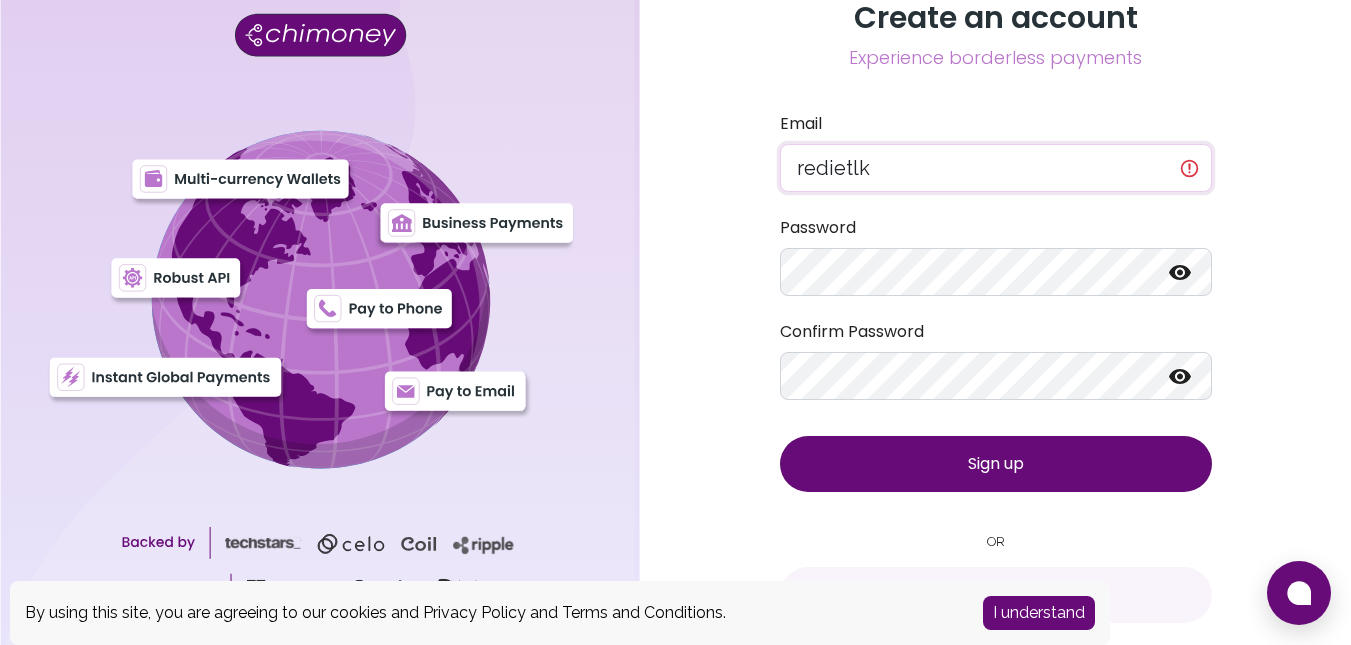 type on "[EMAIL_ADDRESS][DOMAIN_NAME]" 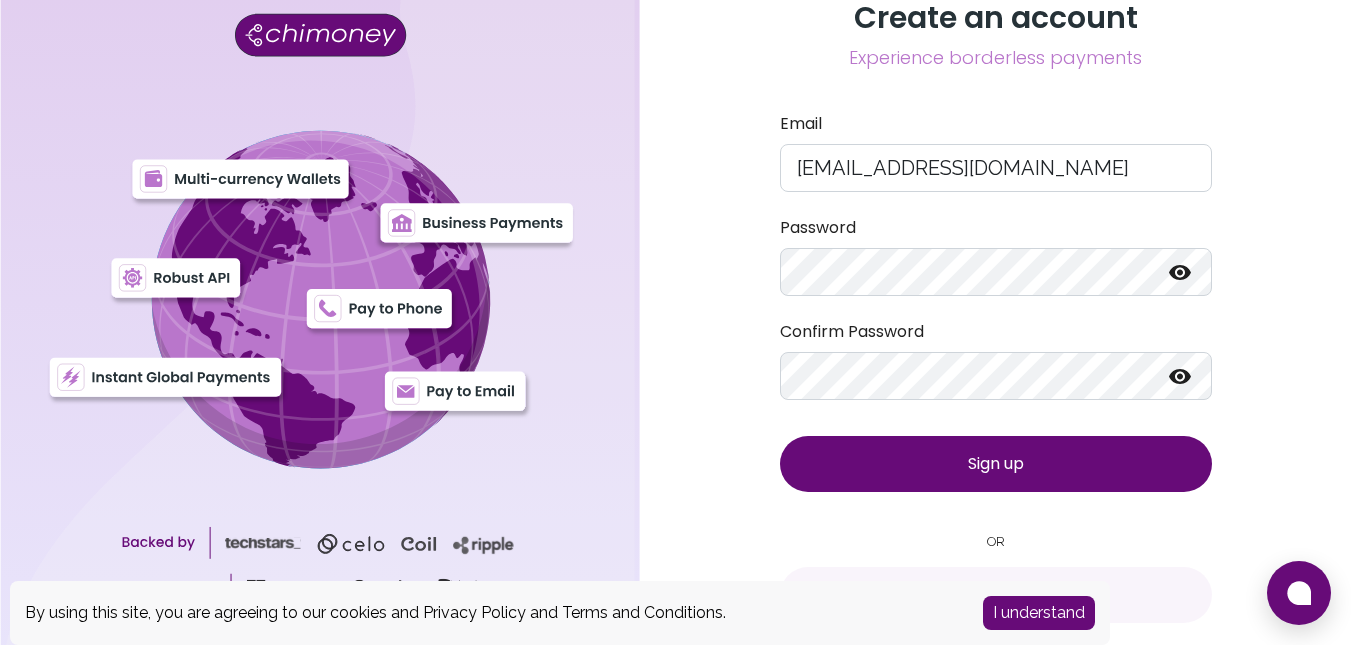 click on "Sign up" at bounding box center [996, 464] 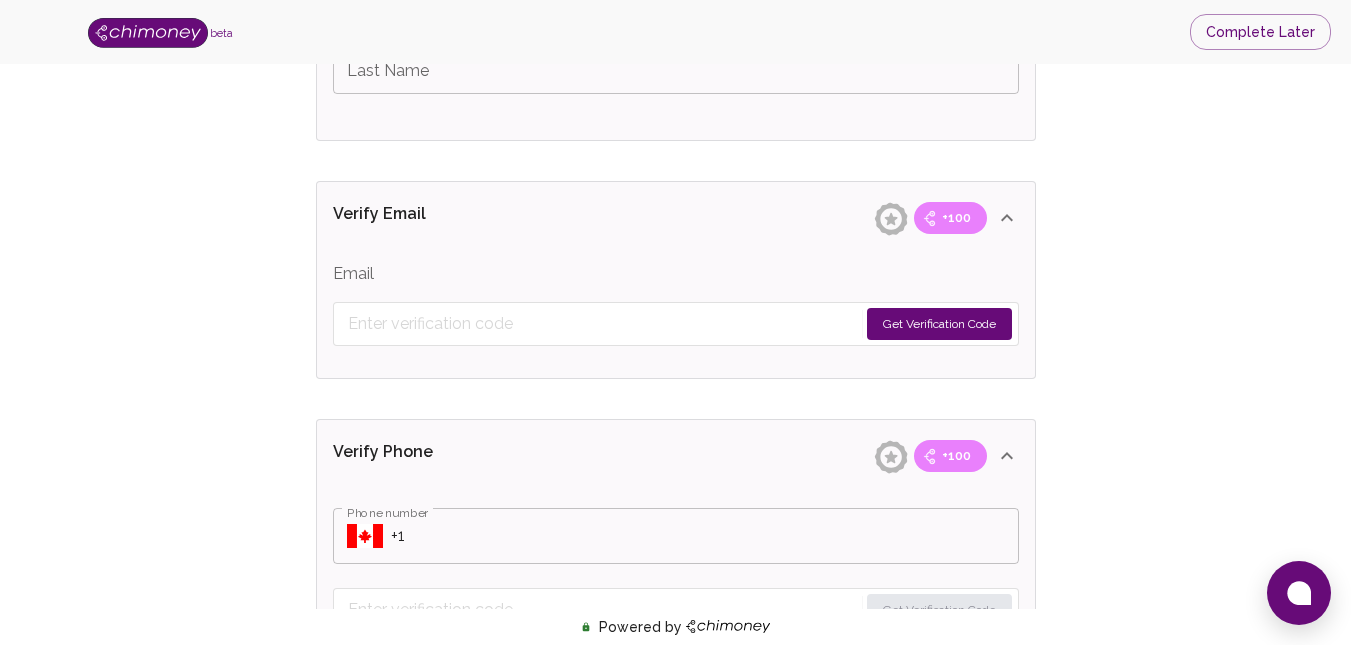 scroll, scrollTop: 651, scrollLeft: 0, axis: vertical 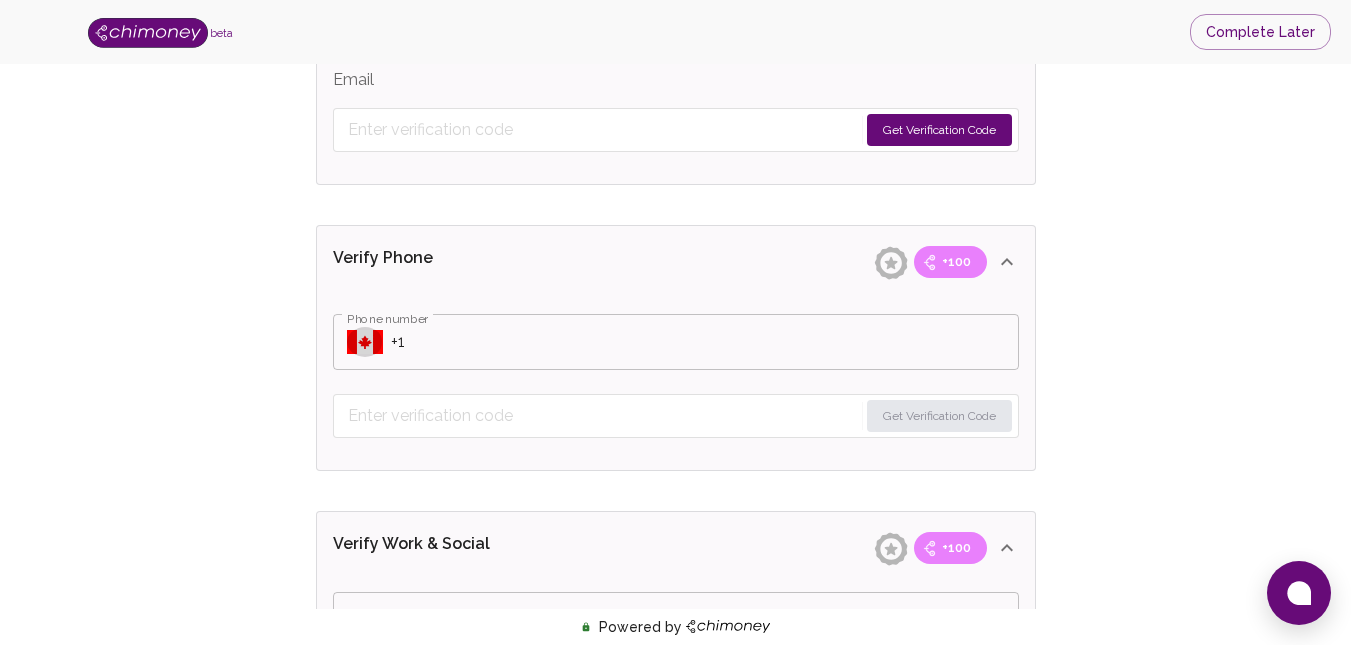 click 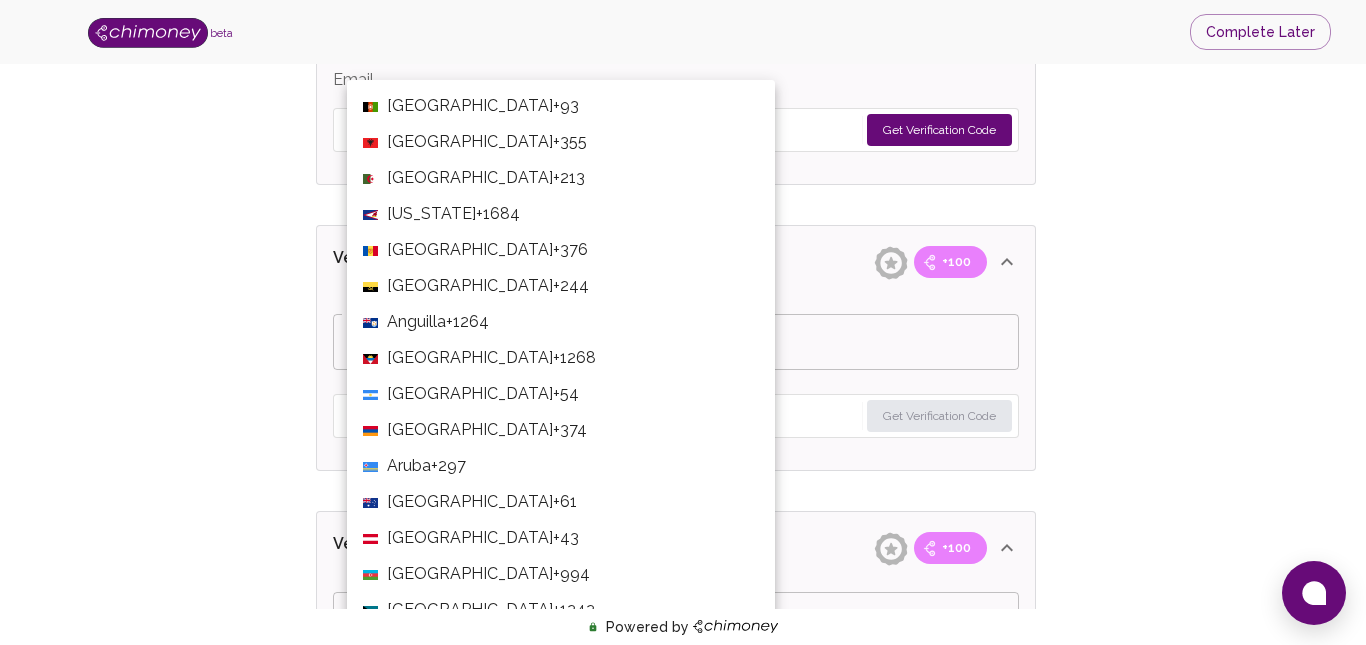 scroll, scrollTop: 7780, scrollLeft: 0, axis: vertical 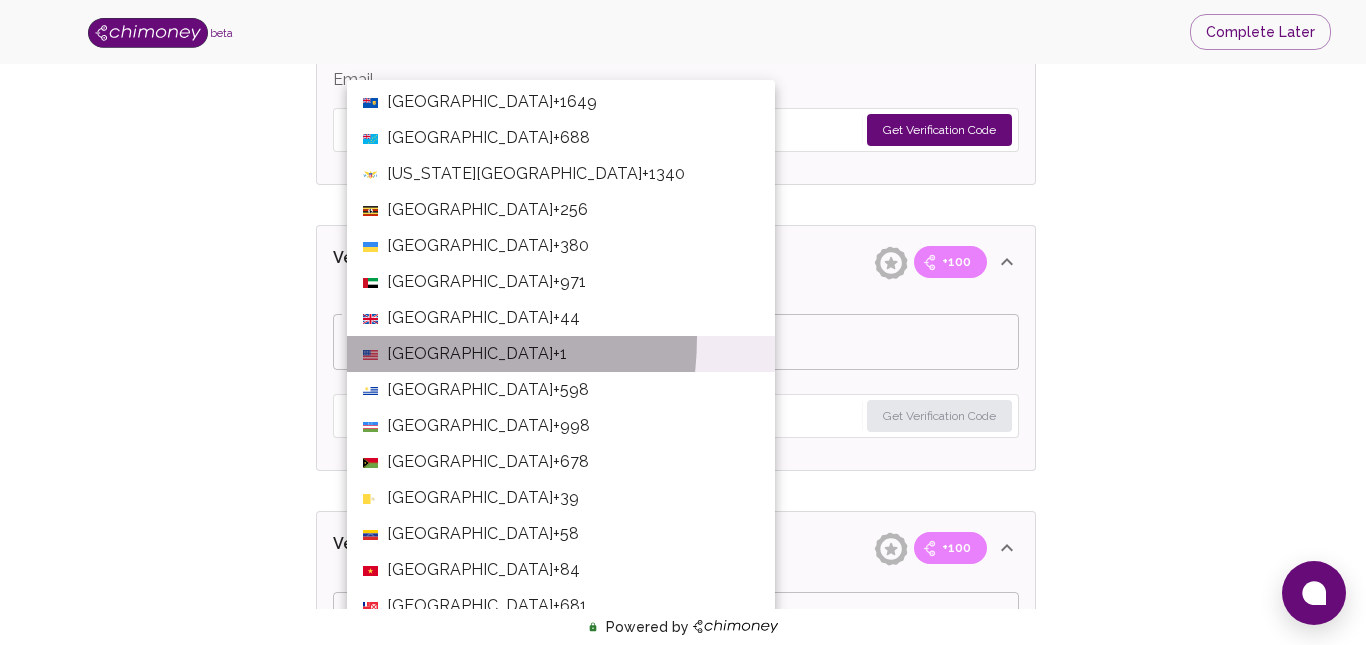 click on "[GEOGRAPHIC_DATA] +1" at bounding box center (561, 354) 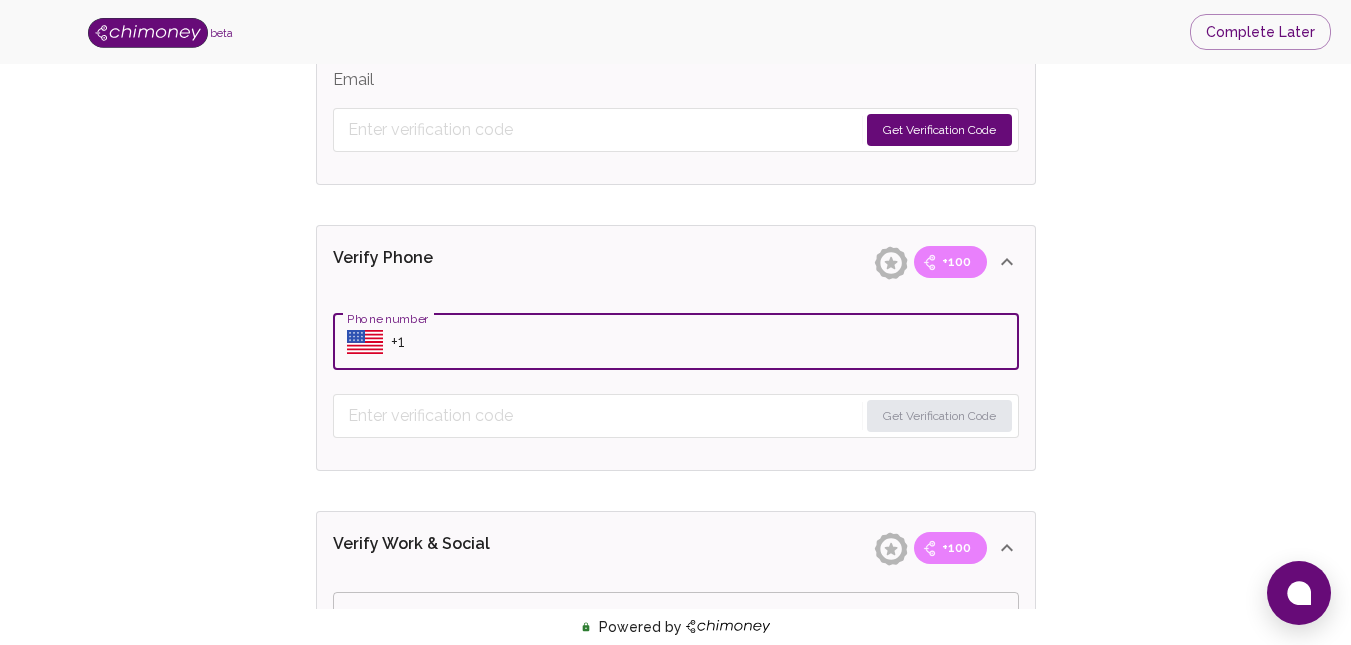 click on "​ Phone number" at bounding box center [676, 342] 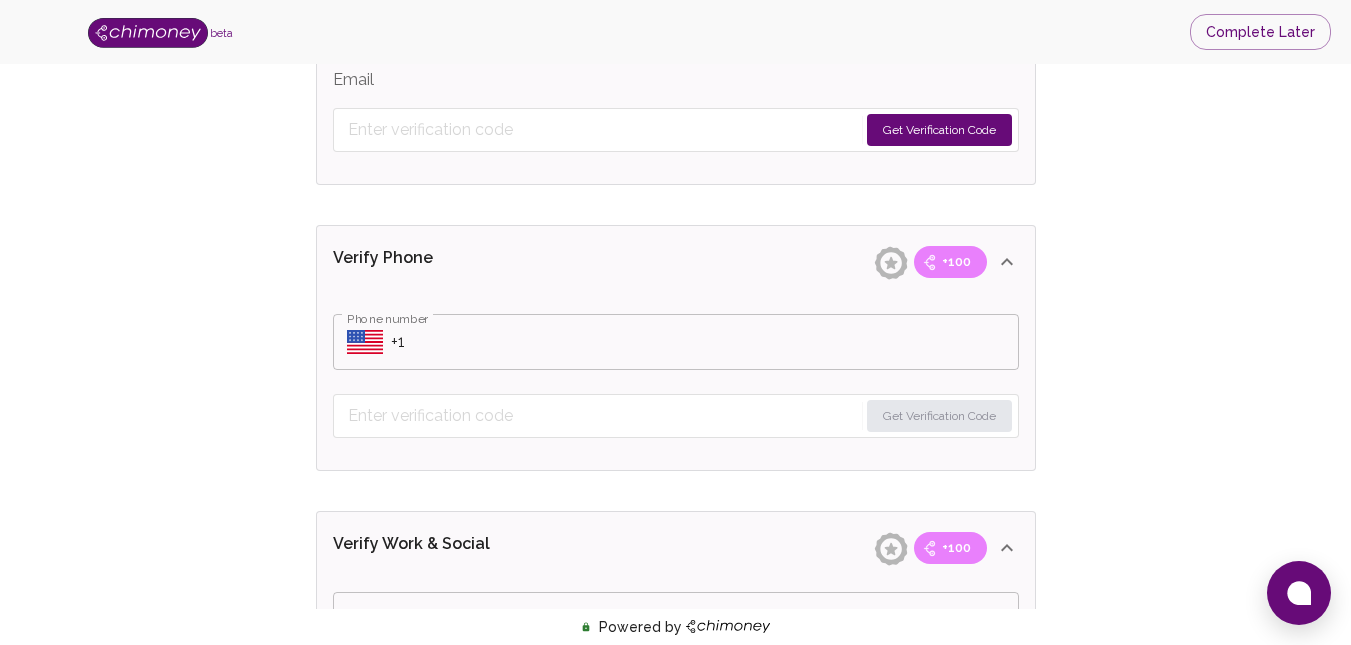click on "​ Phone number" at bounding box center [676, 342] 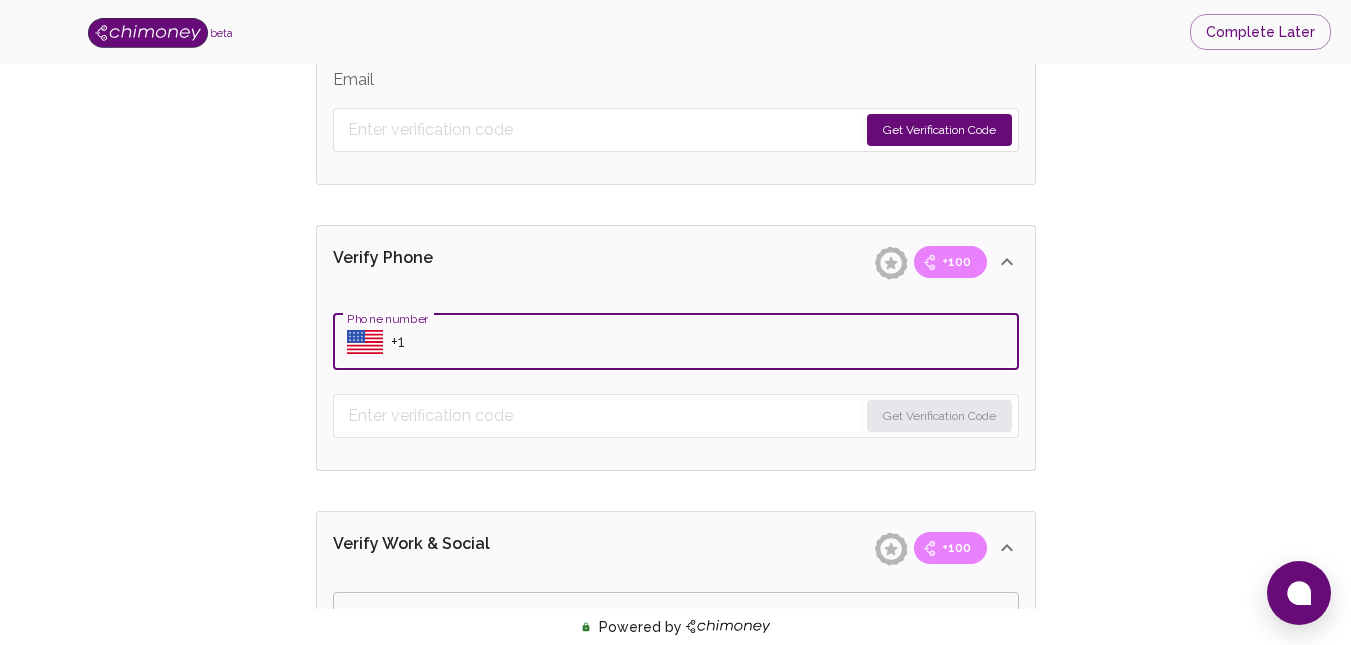 click 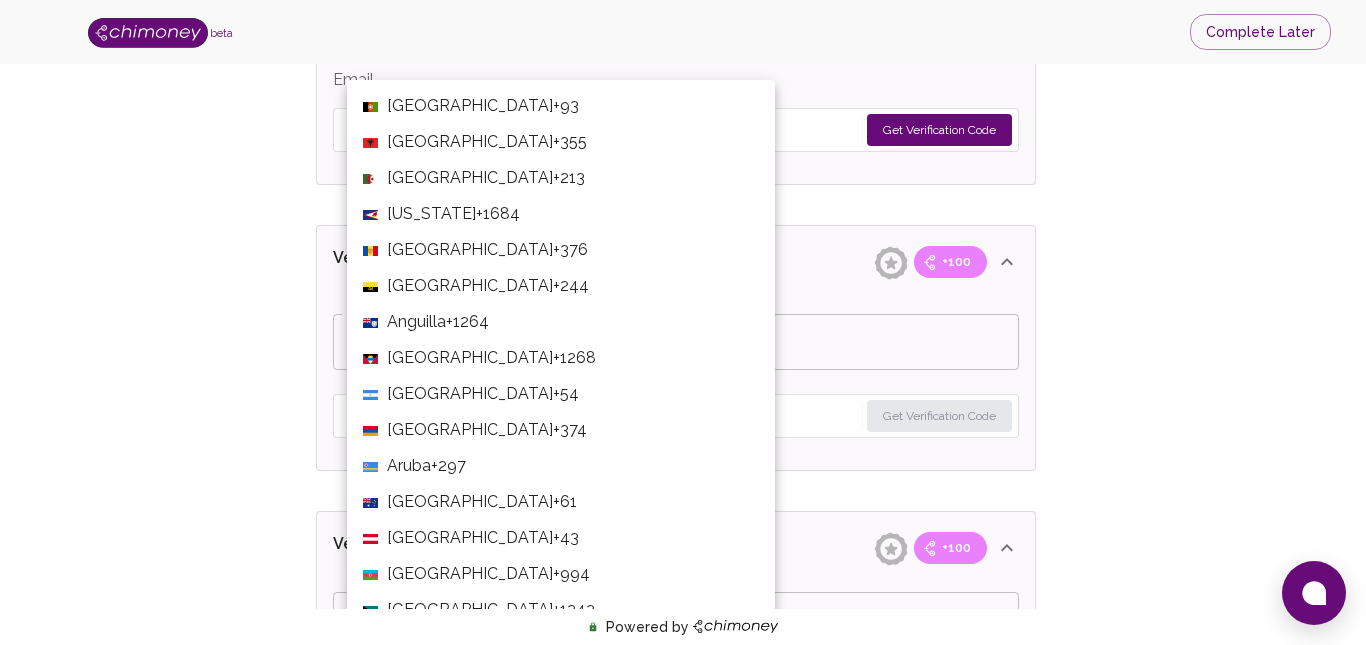 scroll, scrollTop: 7780, scrollLeft: 0, axis: vertical 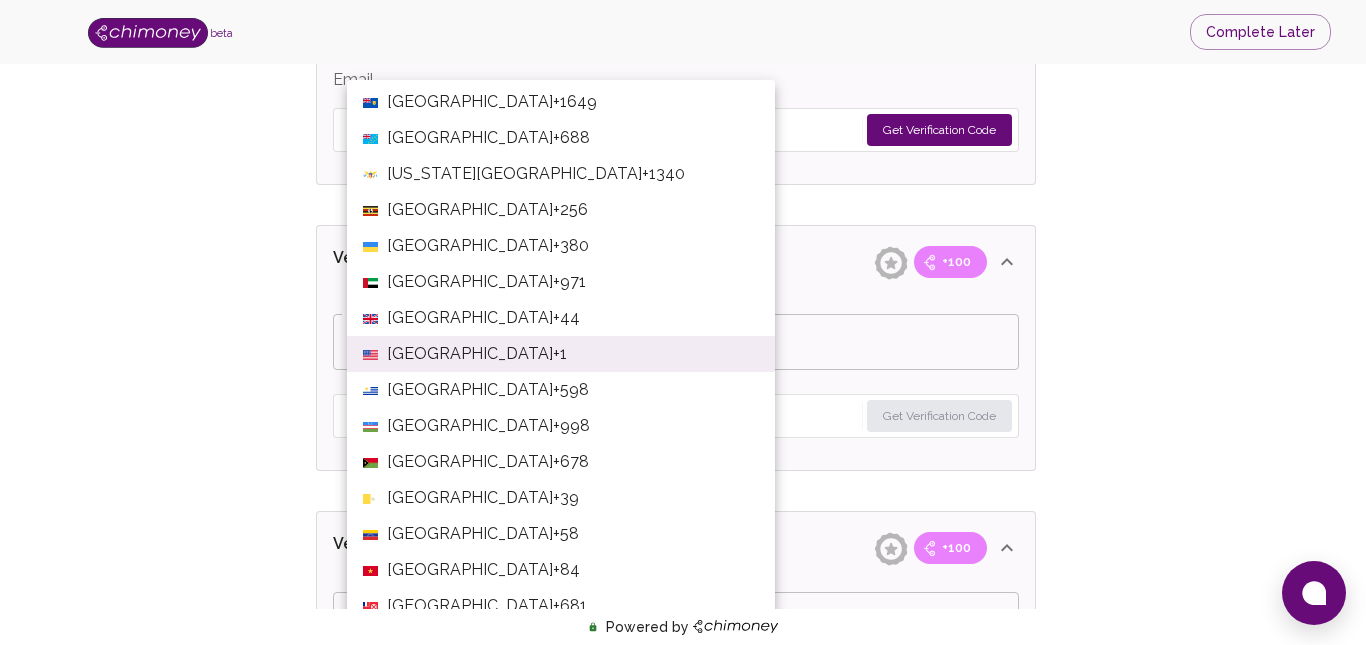 type 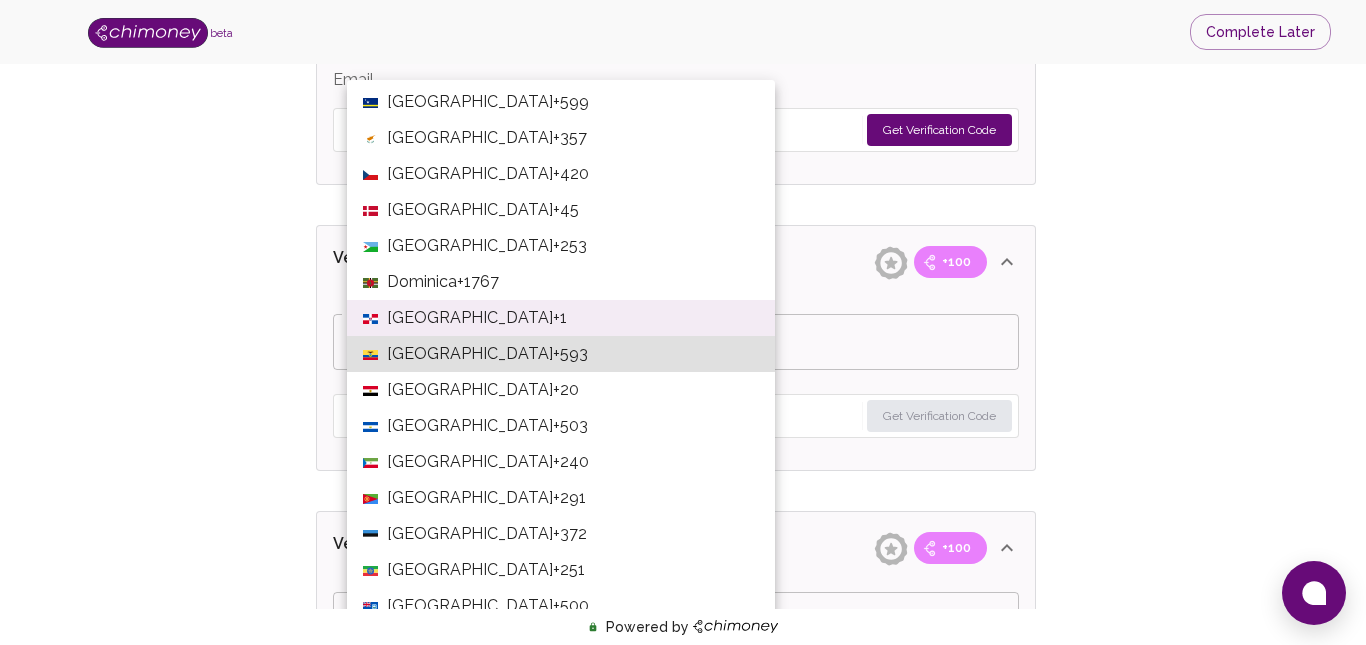 type 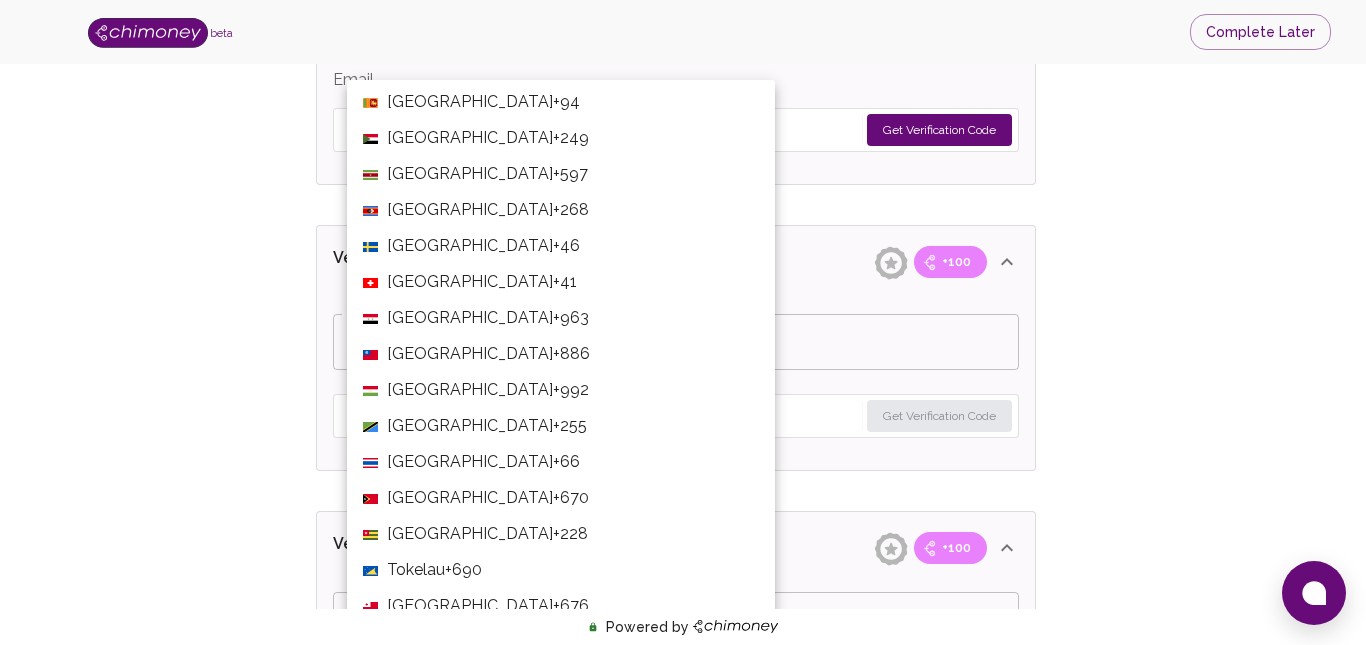 type 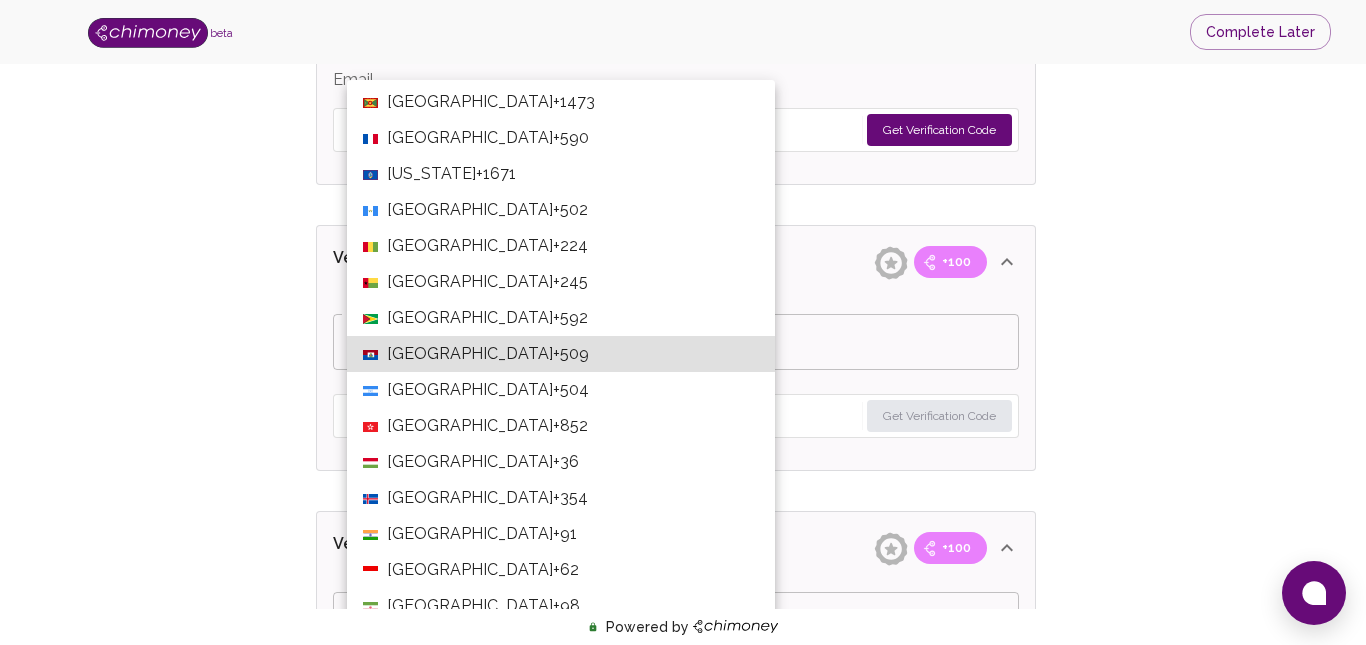 type 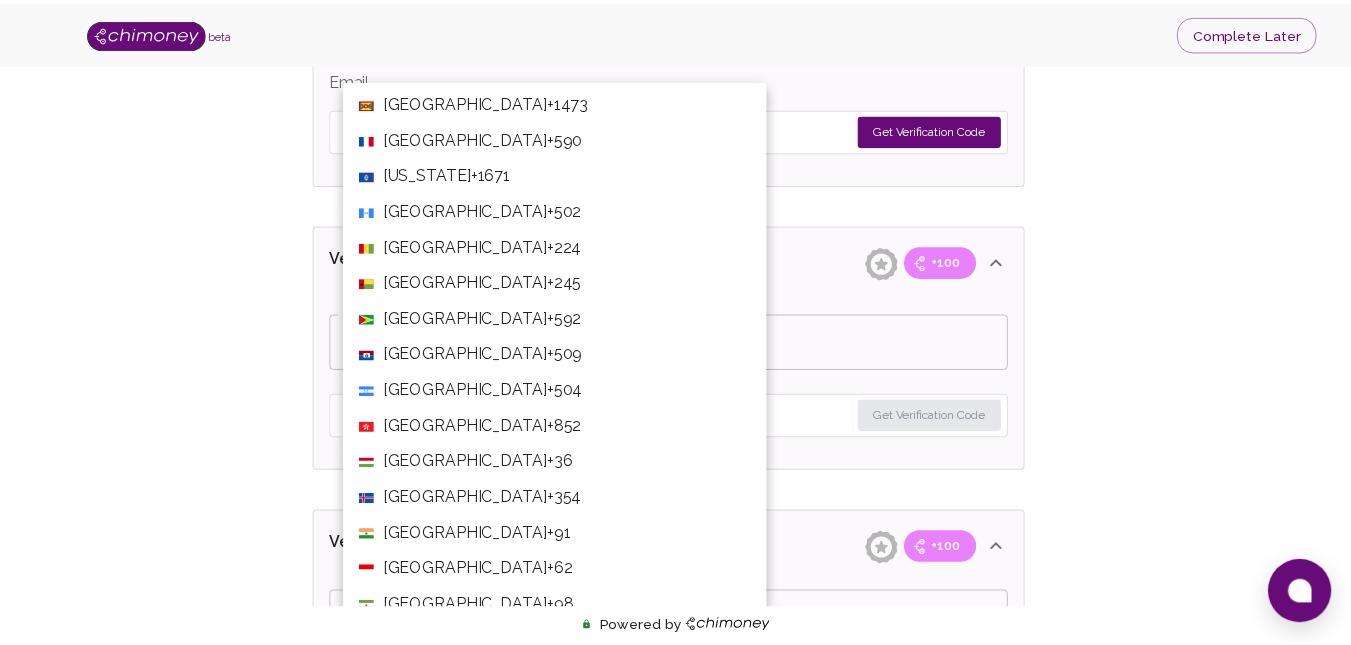 scroll, scrollTop: 1912, scrollLeft: 0, axis: vertical 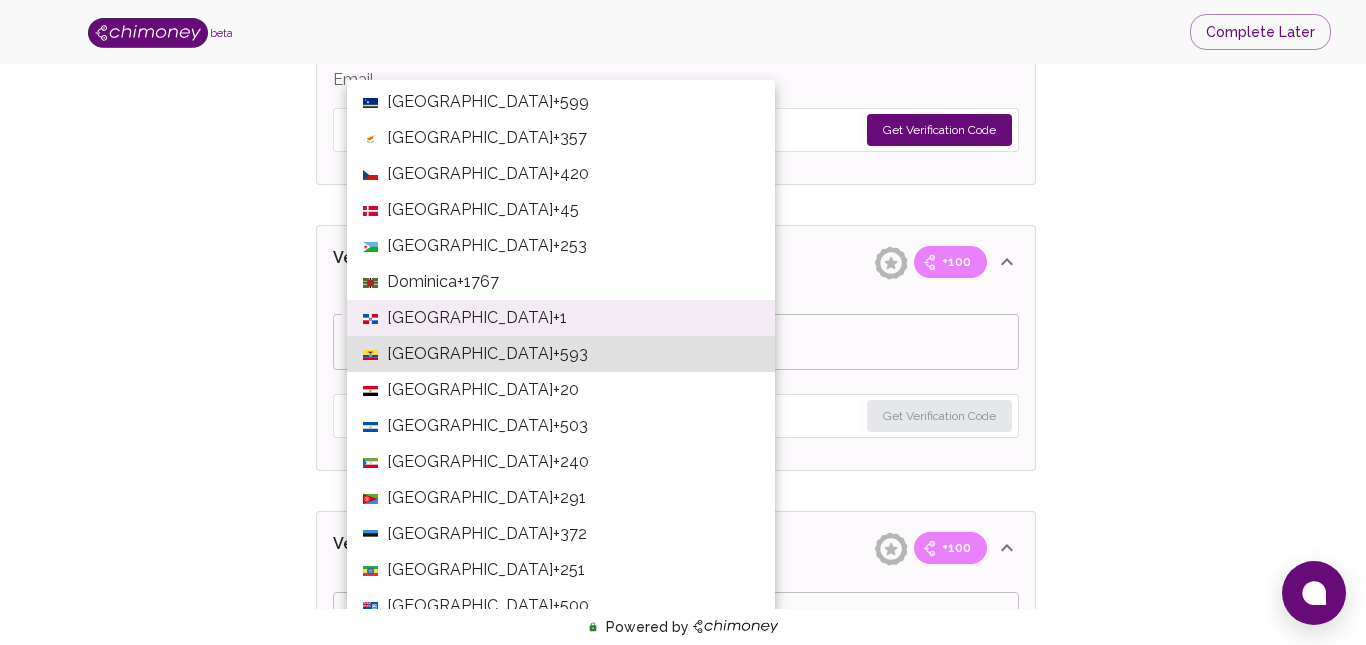 click on "[GEOGRAPHIC_DATA]" at bounding box center (470, 570) 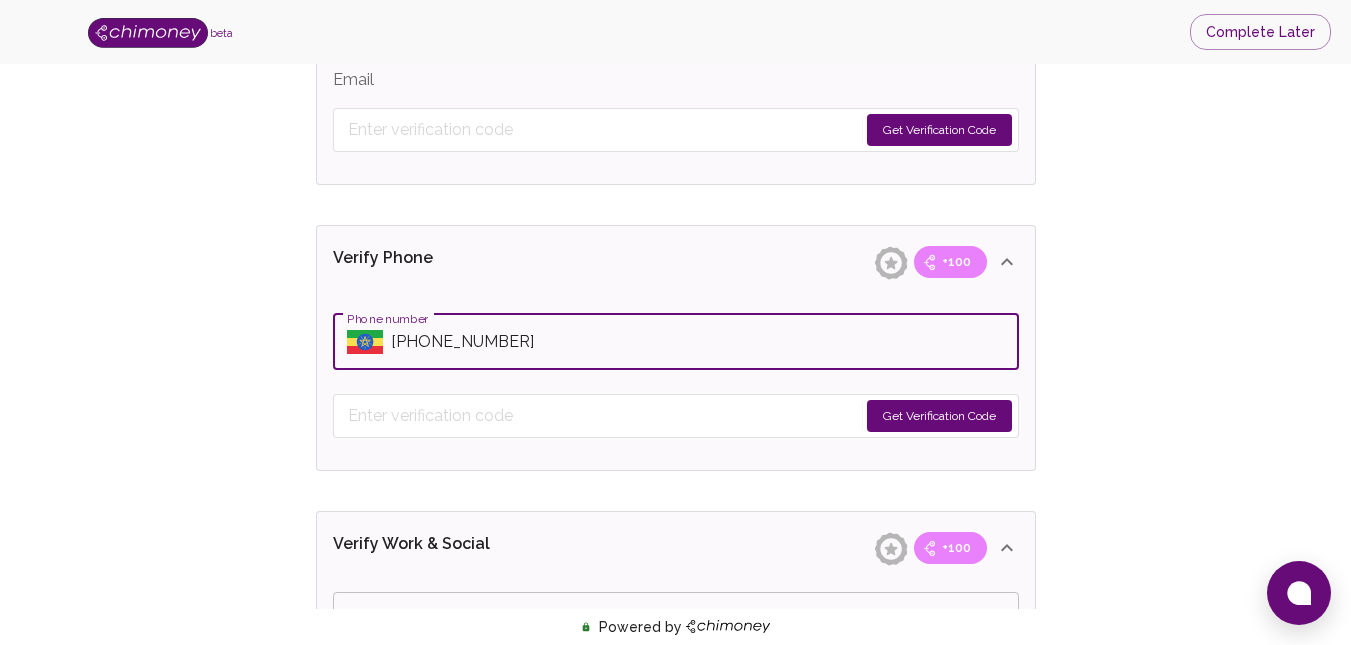 type on "[PHONE_NUMBER]" 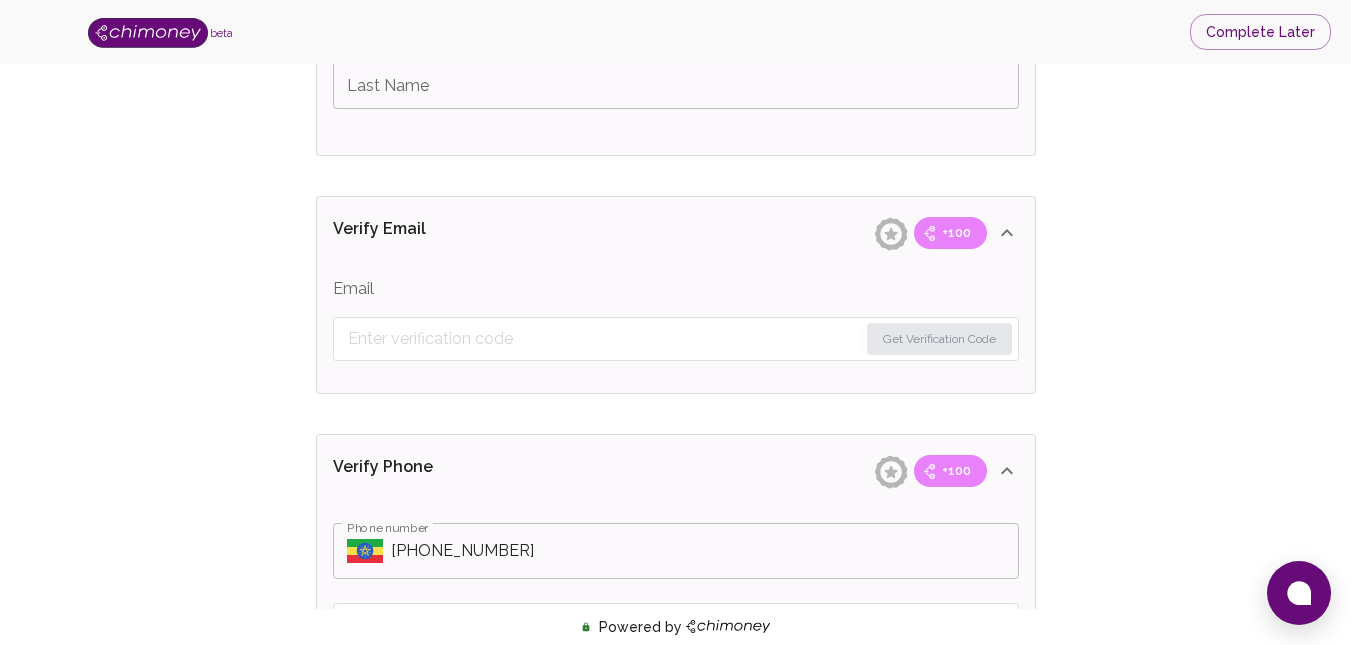 scroll, scrollTop: 623, scrollLeft: 0, axis: vertical 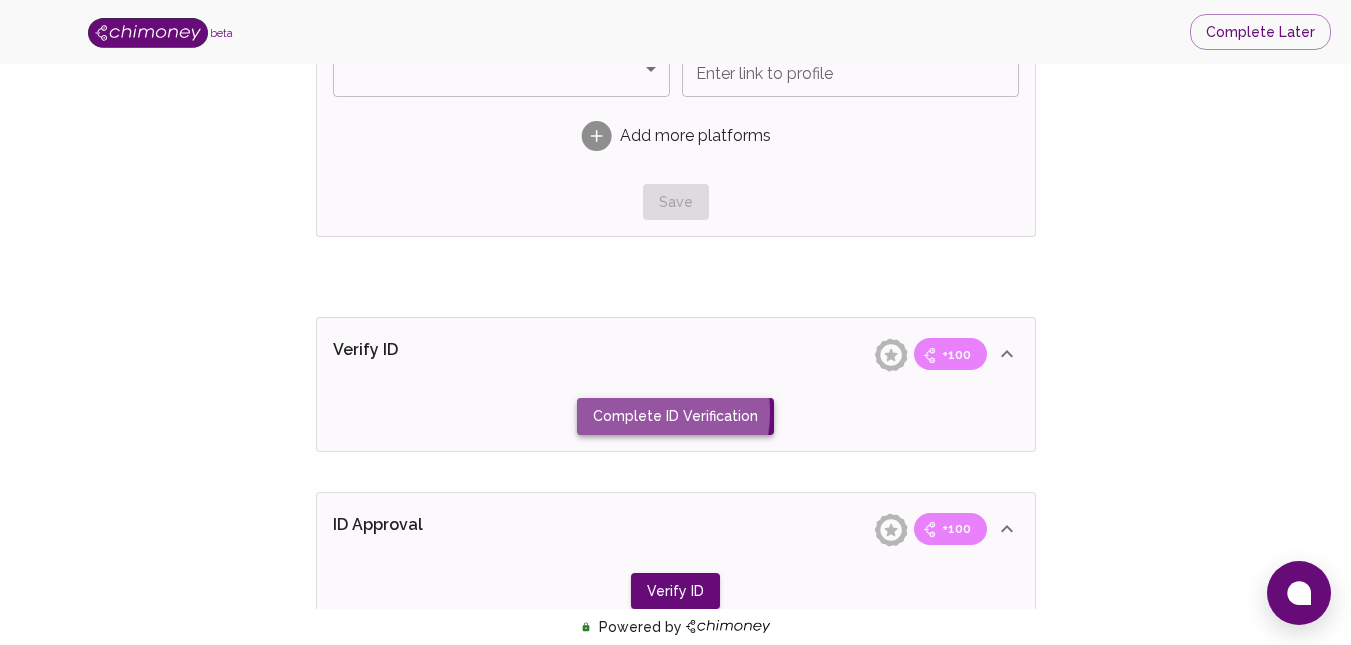click on "Complete ID Verification" at bounding box center [675, 416] 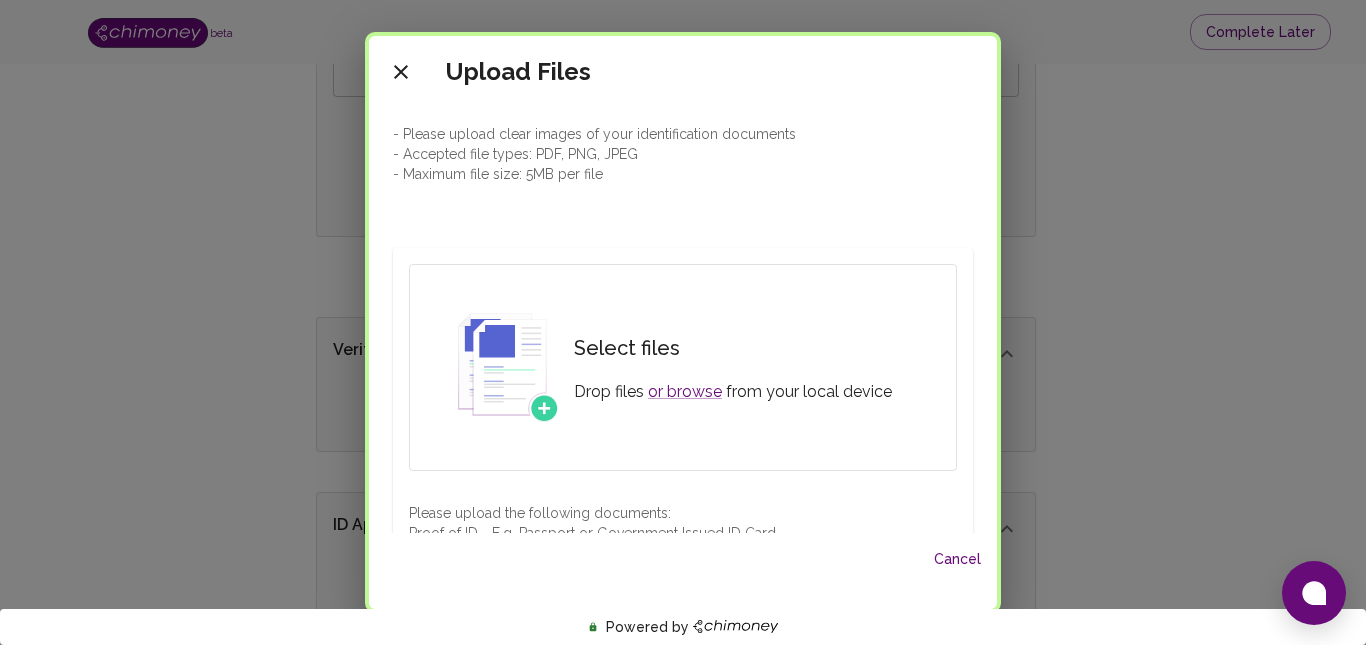scroll, scrollTop: 54, scrollLeft: 0, axis: vertical 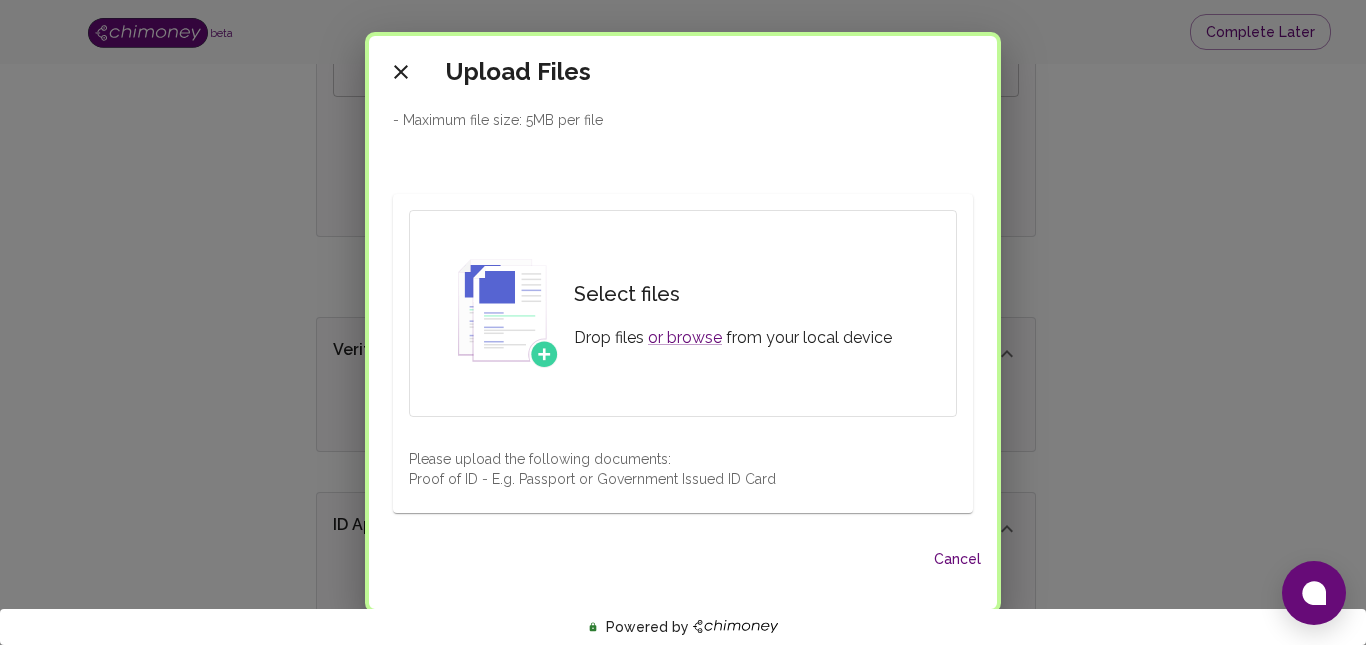 click on "Upload Files - Please upload clear images of your identification documents - Accepted file types: PDF, PNG, JPEG - Maximum file size: 5MB per file Select files Drop files   or browse   from your local device Please upload the following documents: Proof of ID - E.g. Passport or Government Issued ID Card Cancel" at bounding box center [683, 322] 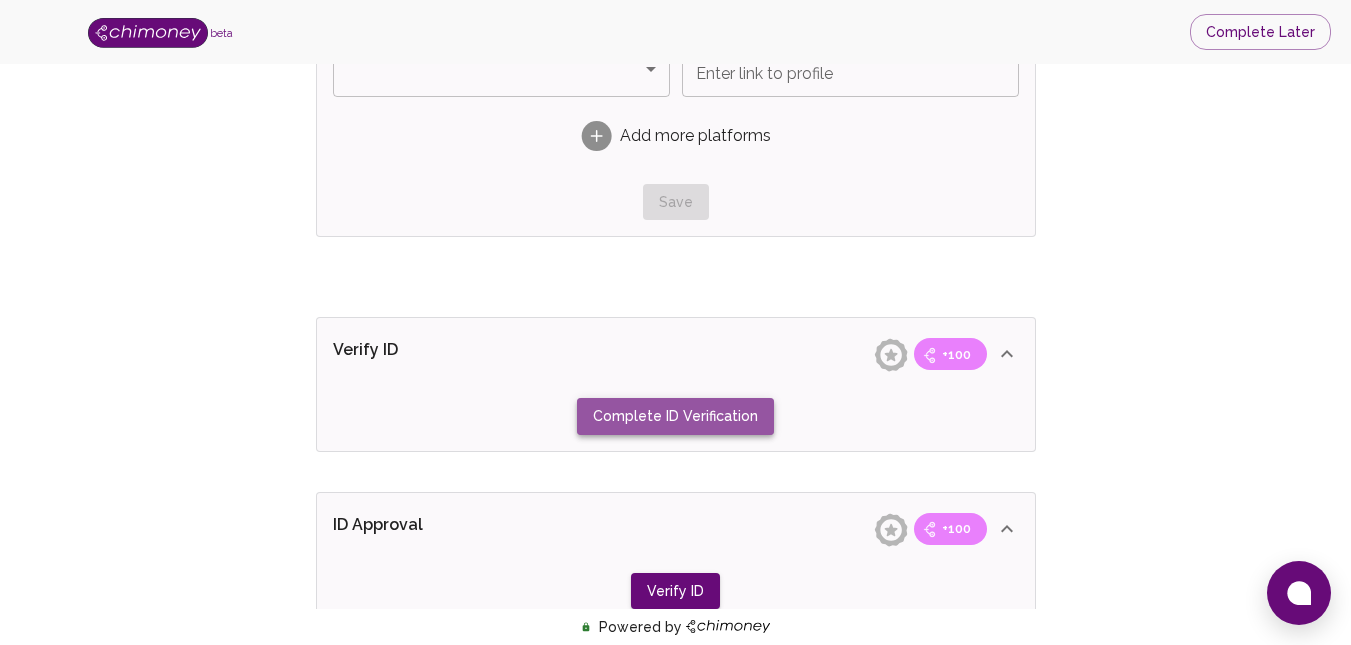 click on "Complete ID Verification" at bounding box center (675, 416) 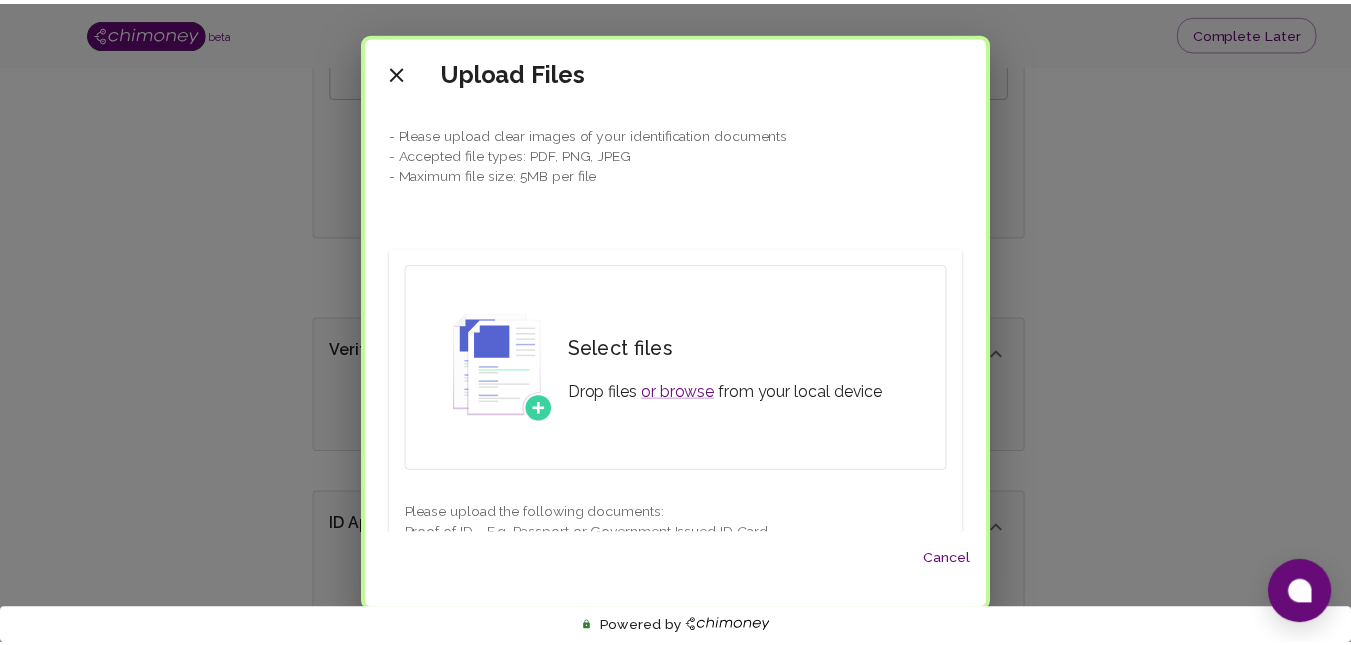 scroll, scrollTop: 54, scrollLeft: 0, axis: vertical 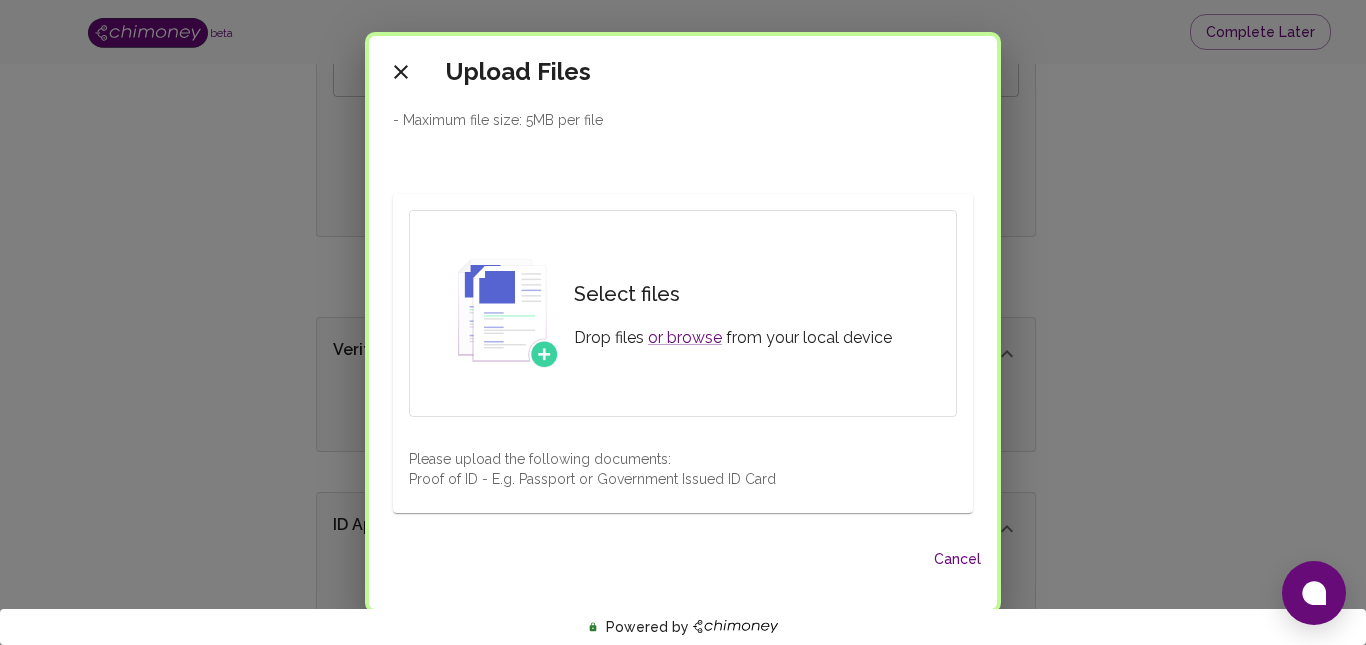click on "Upload Files - Please upload clear images of your identification documents - Accepted file types: PDF, PNG, JPEG - Maximum file size: 5MB per file Select files Drop files   or browse   from your local device Please upload the following documents: Proof of ID - E.g. Passport or Government Issued ID Card Cancel" at bounding box center [683, 322] 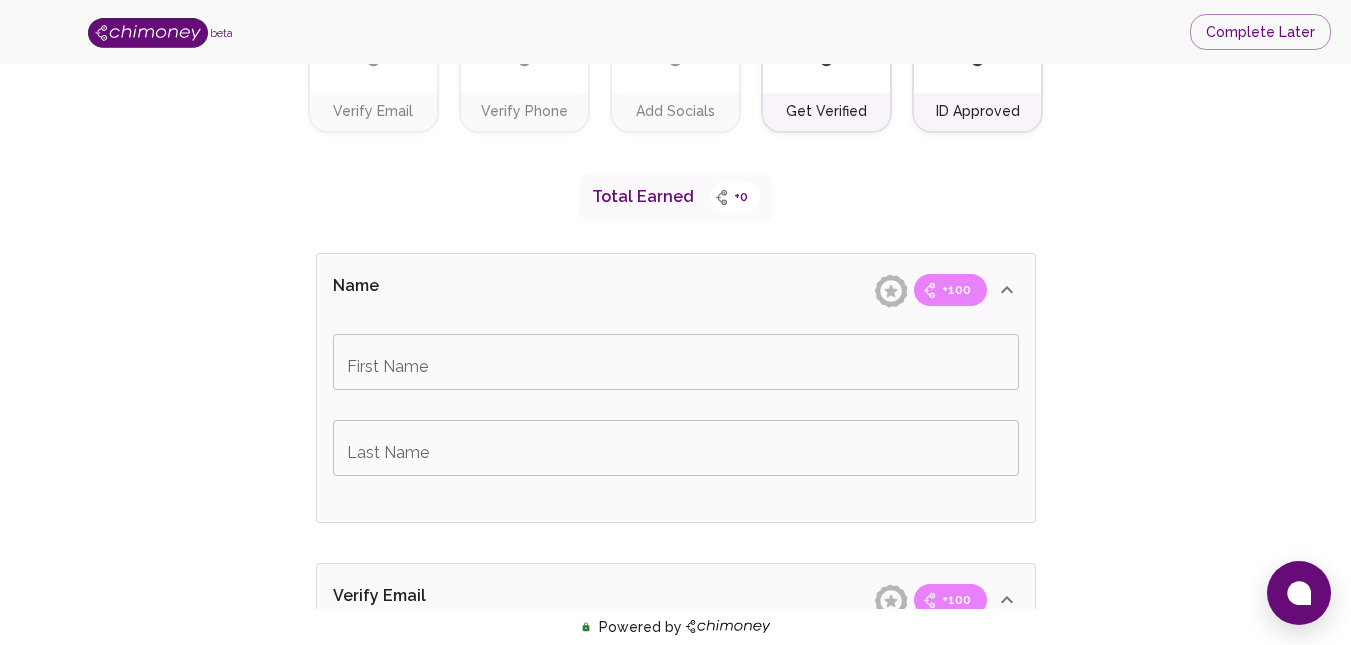 scroll, scrollTop: 0, scrollLeft: 0, axis: both 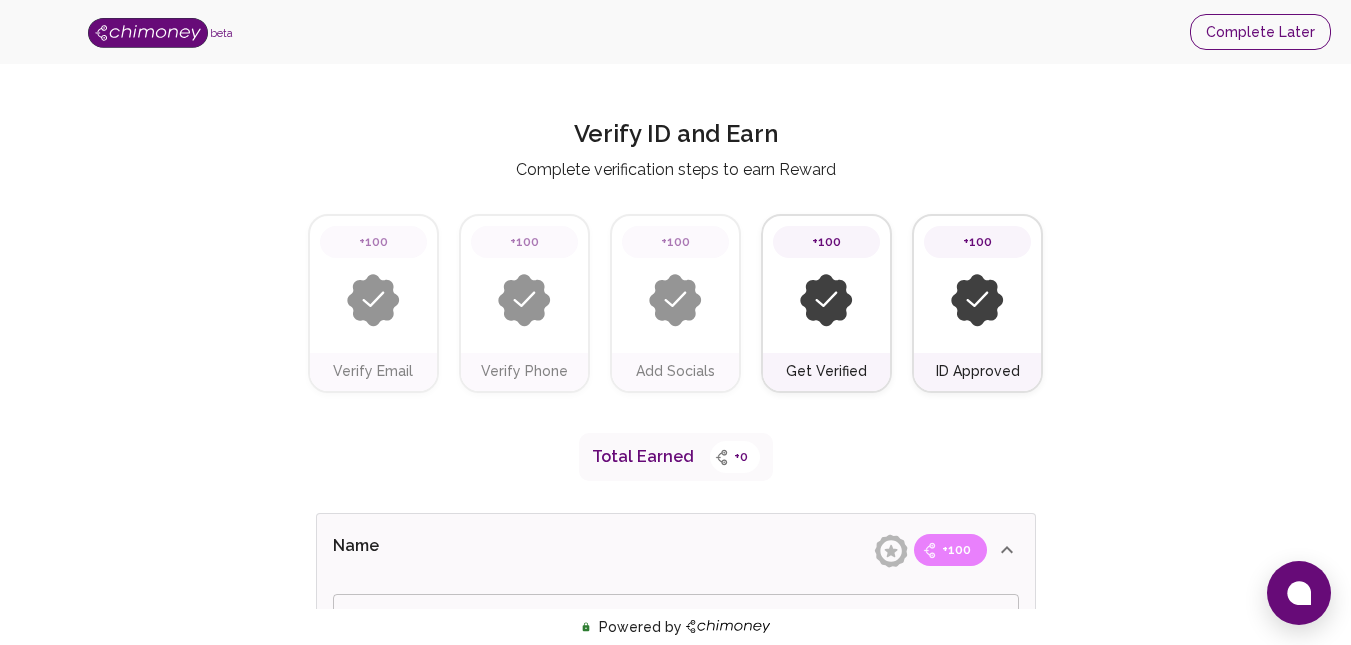 click on "Complete Later" at bounding box center [1260, 32] 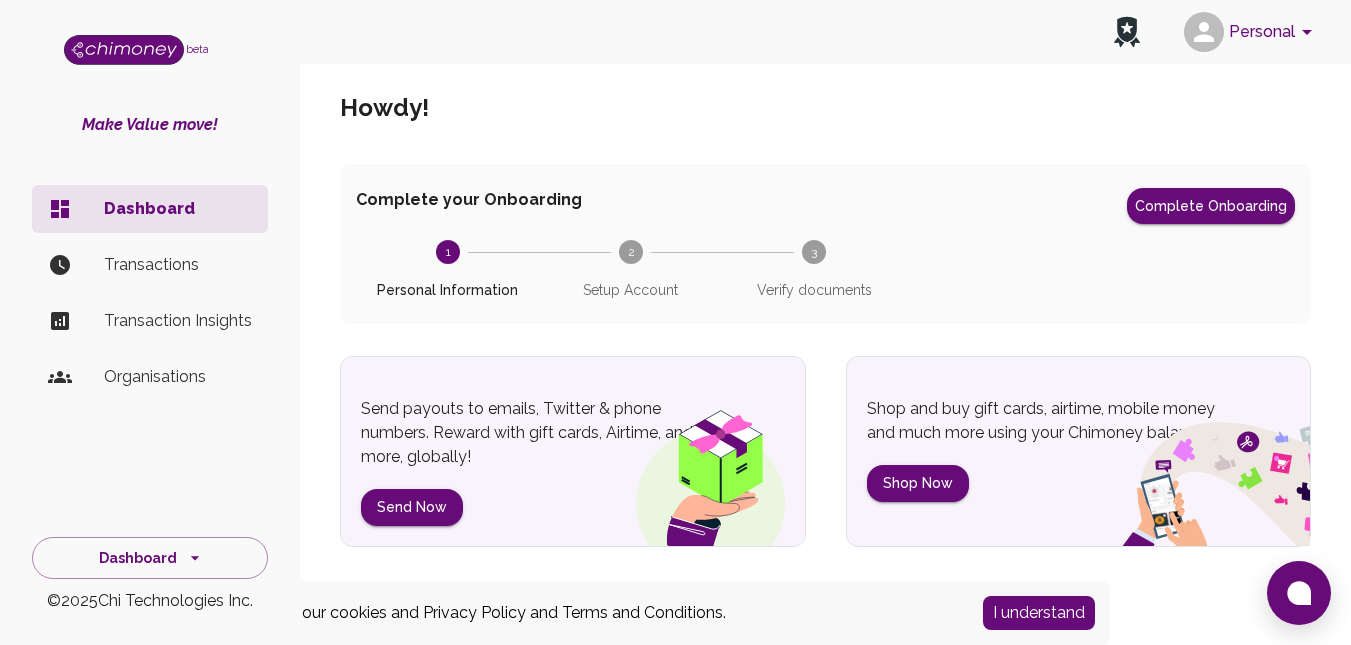 scroll, scrollTop: 21, scrollLeft: 0, axis: vertical 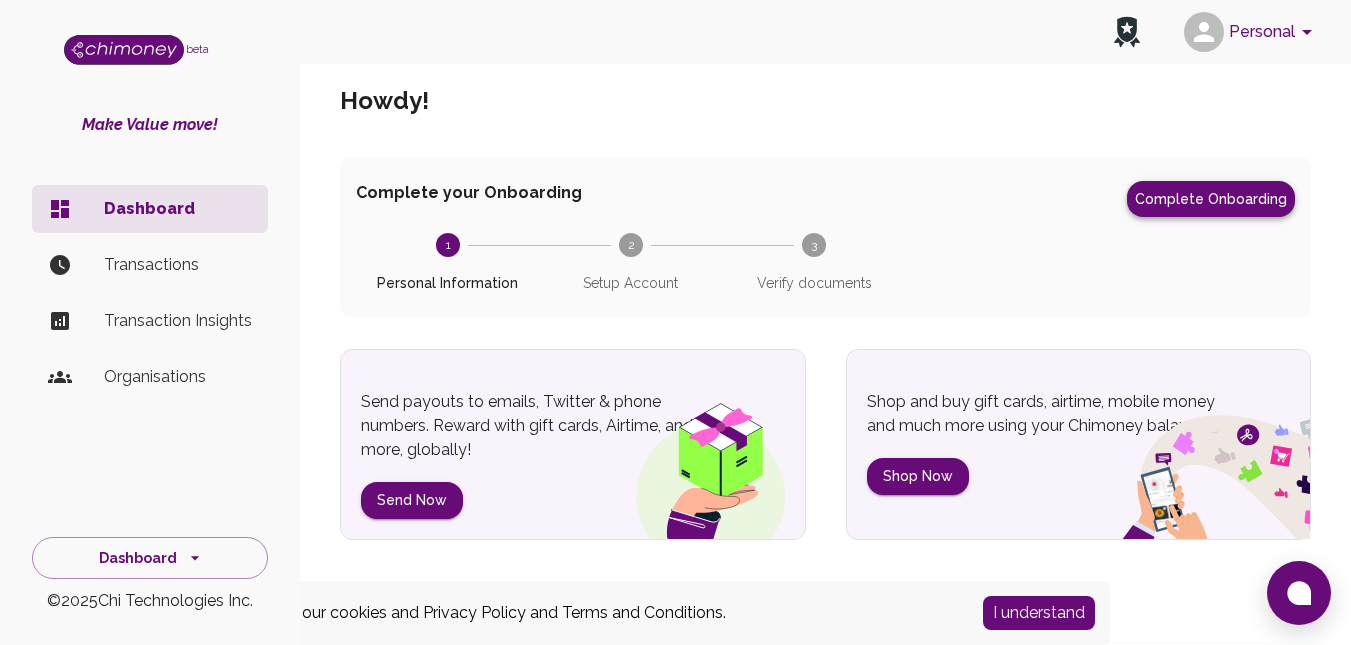 click on "Complete Onboarding" at bounding box center (1211, 199) 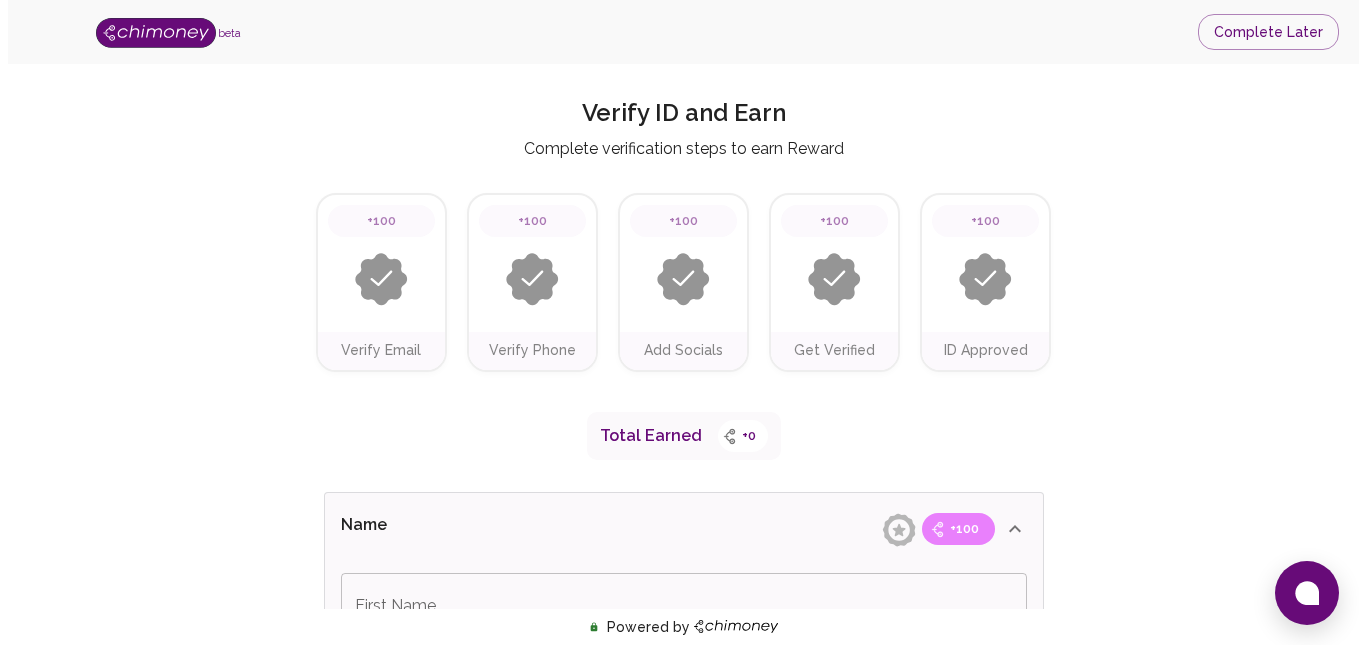 scroll, scrollTop: 0, scrollLeft: 0, axis: both 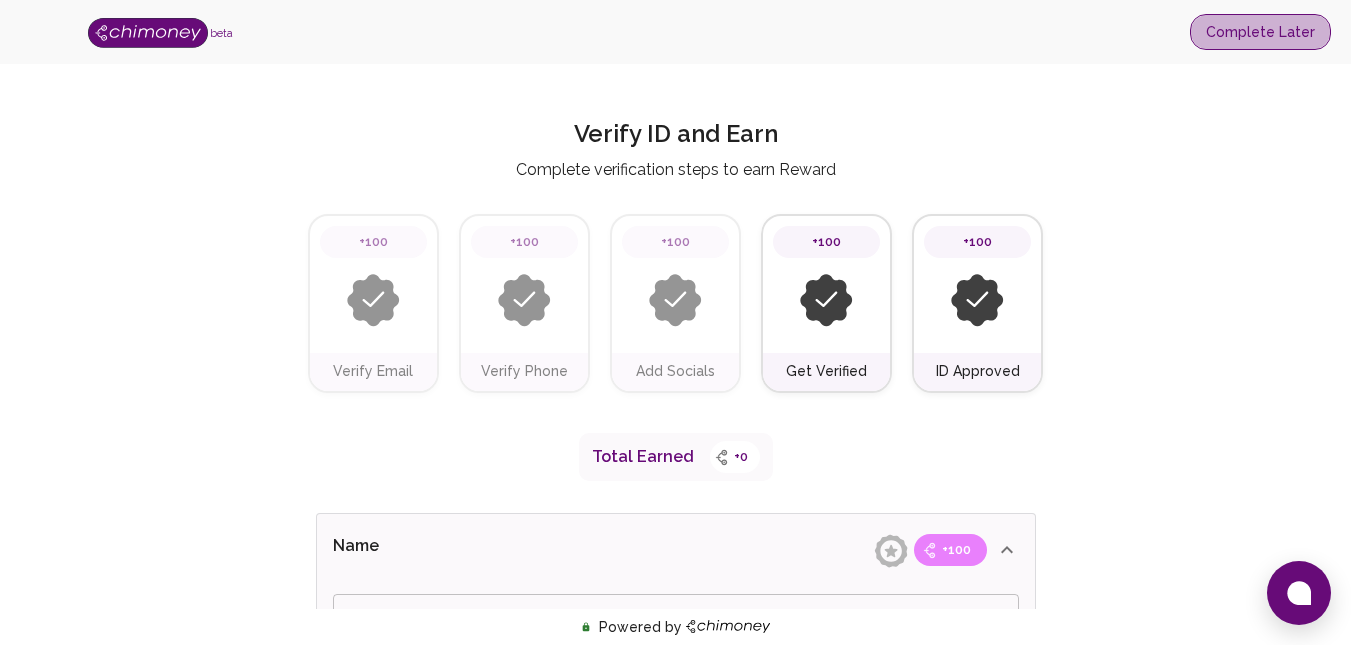 click on "Complete Later" at bounding box center [1260, 32] 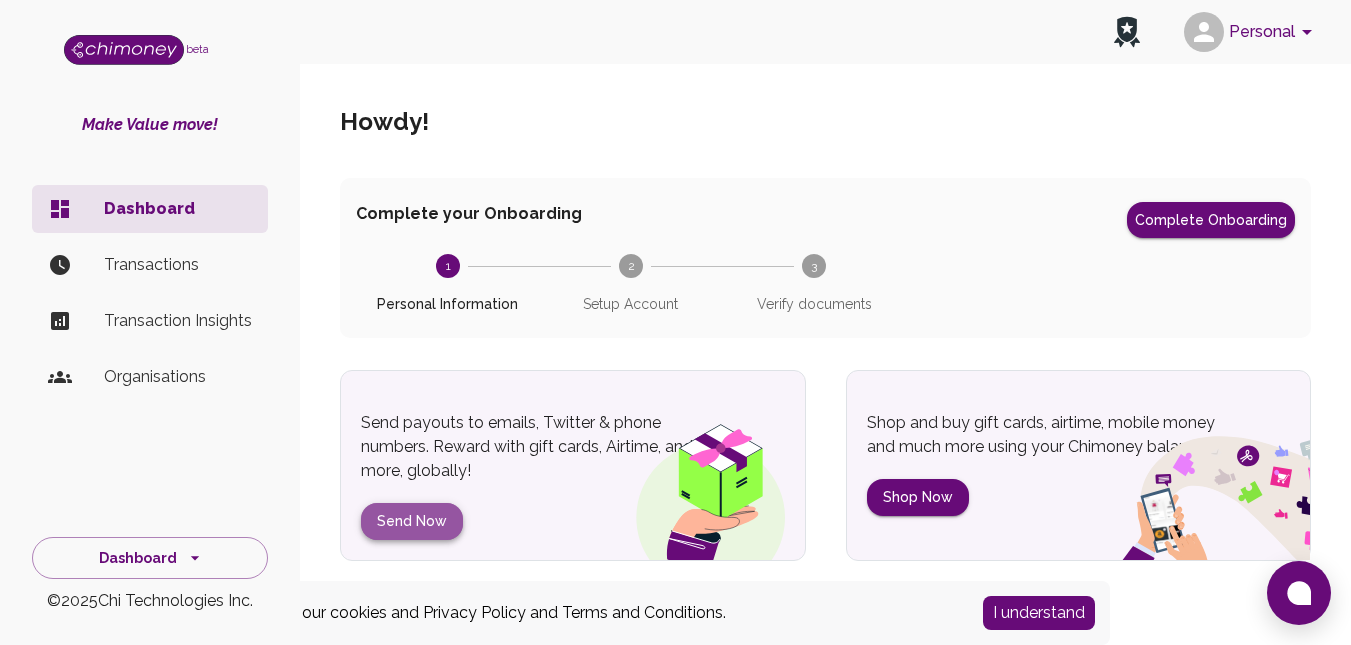 click on "Send Now" at bounding box center [412, 521] 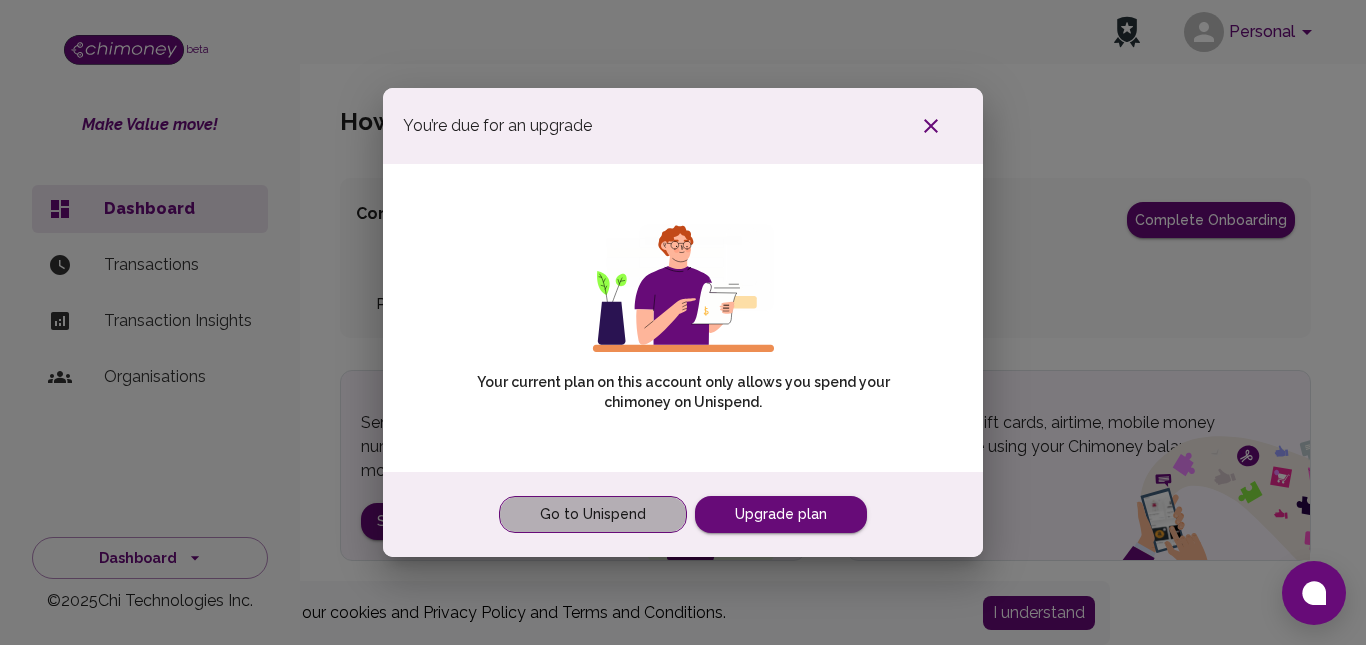 click on "Go to Unispend" at bounding box center (593, 514) 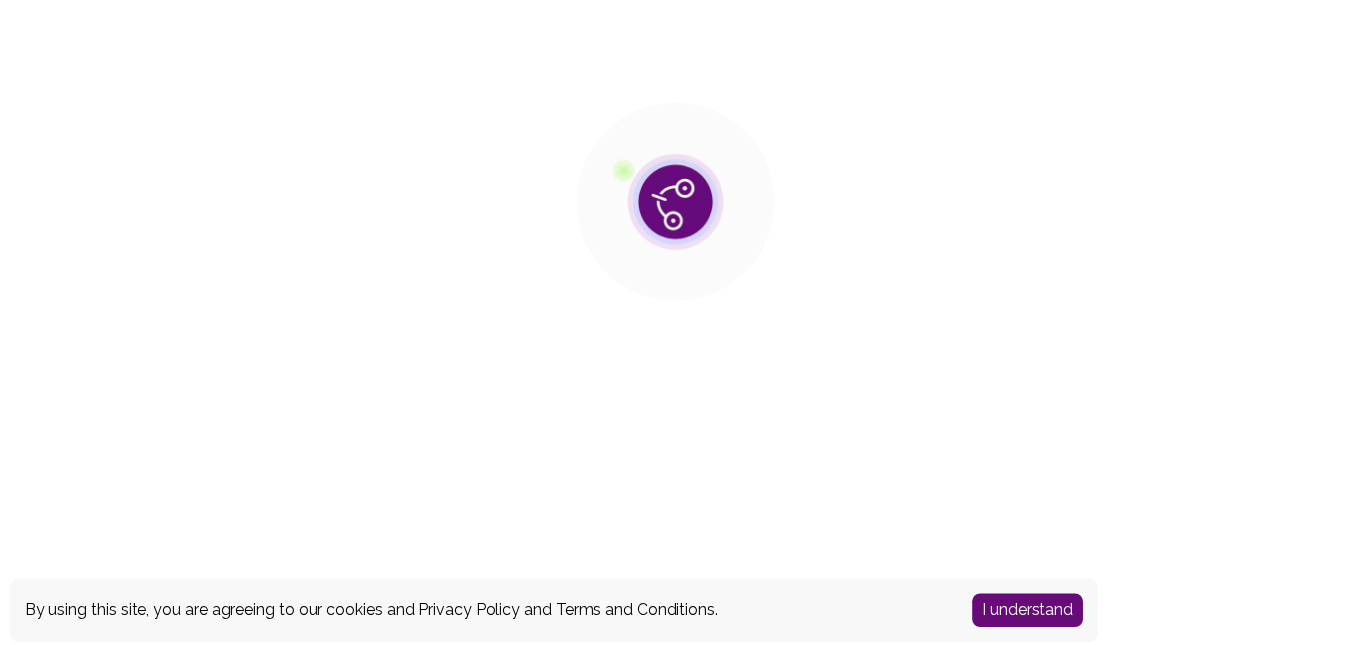 scroll, scrollTop: 0, scrollLeft: 0, axis: both 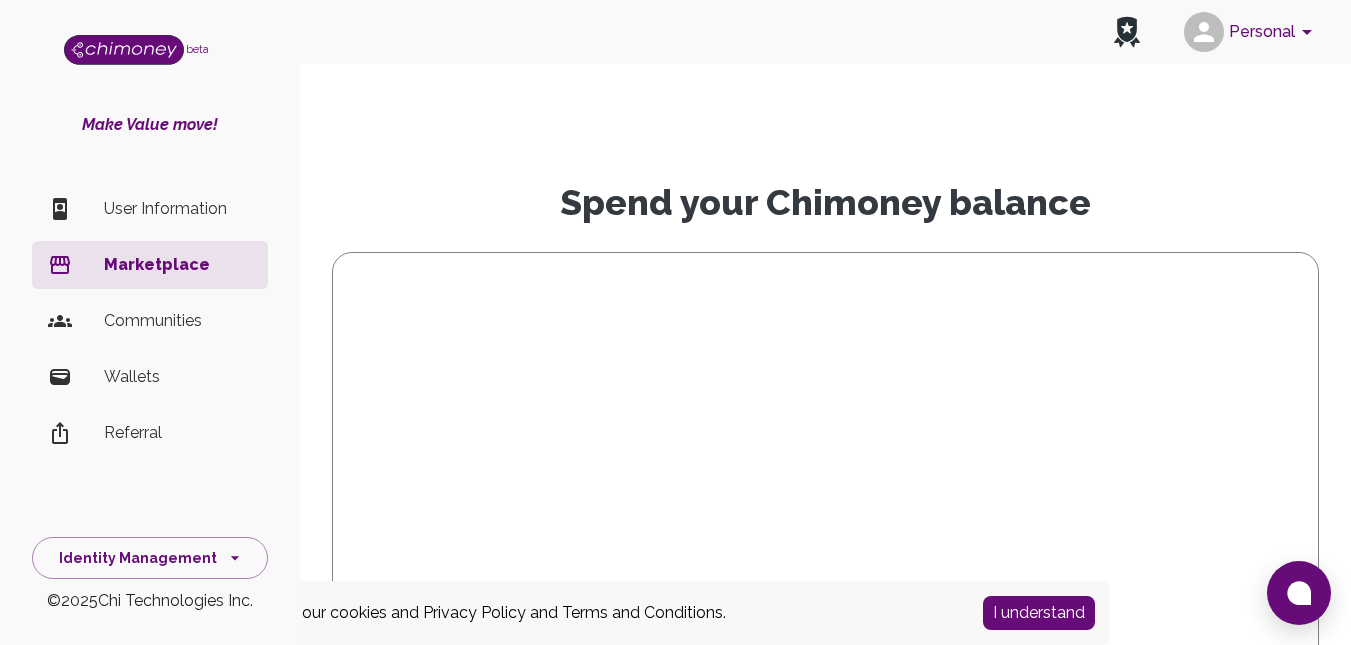 click on "Wallets" at bounding box center (178, 377) 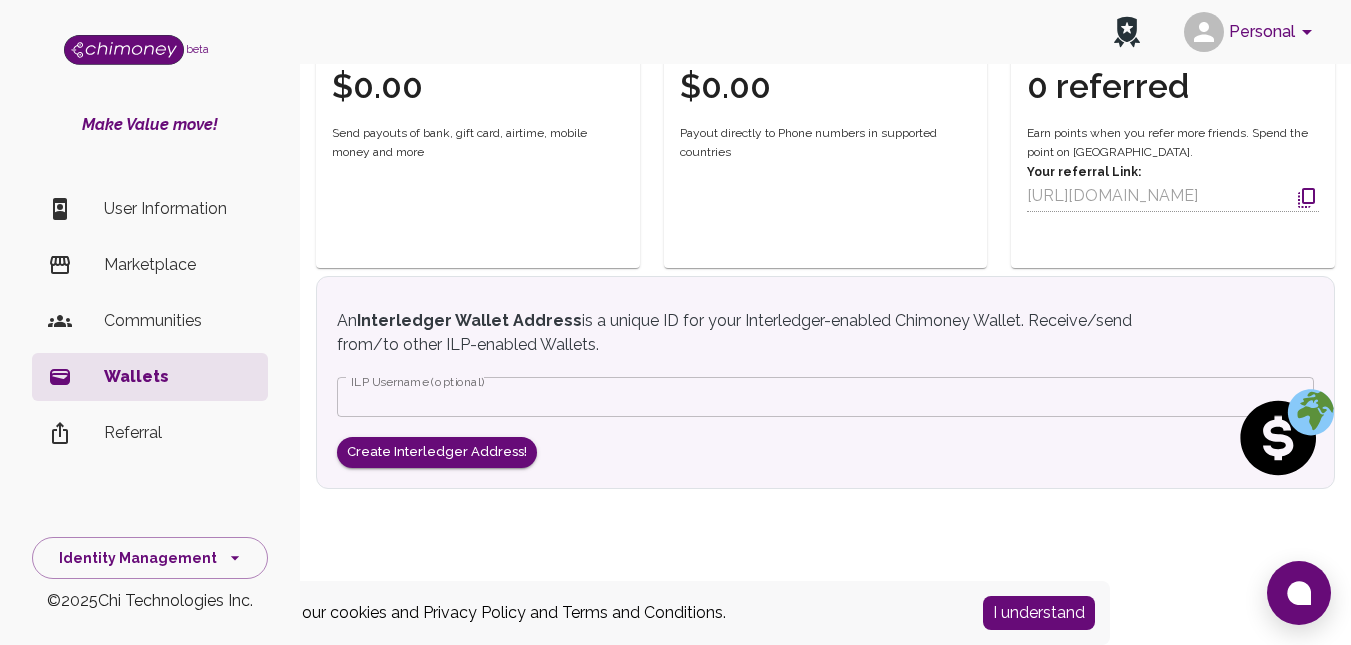 scroll, scrollTop: 246, scrollLeft: 0, axis: vertical 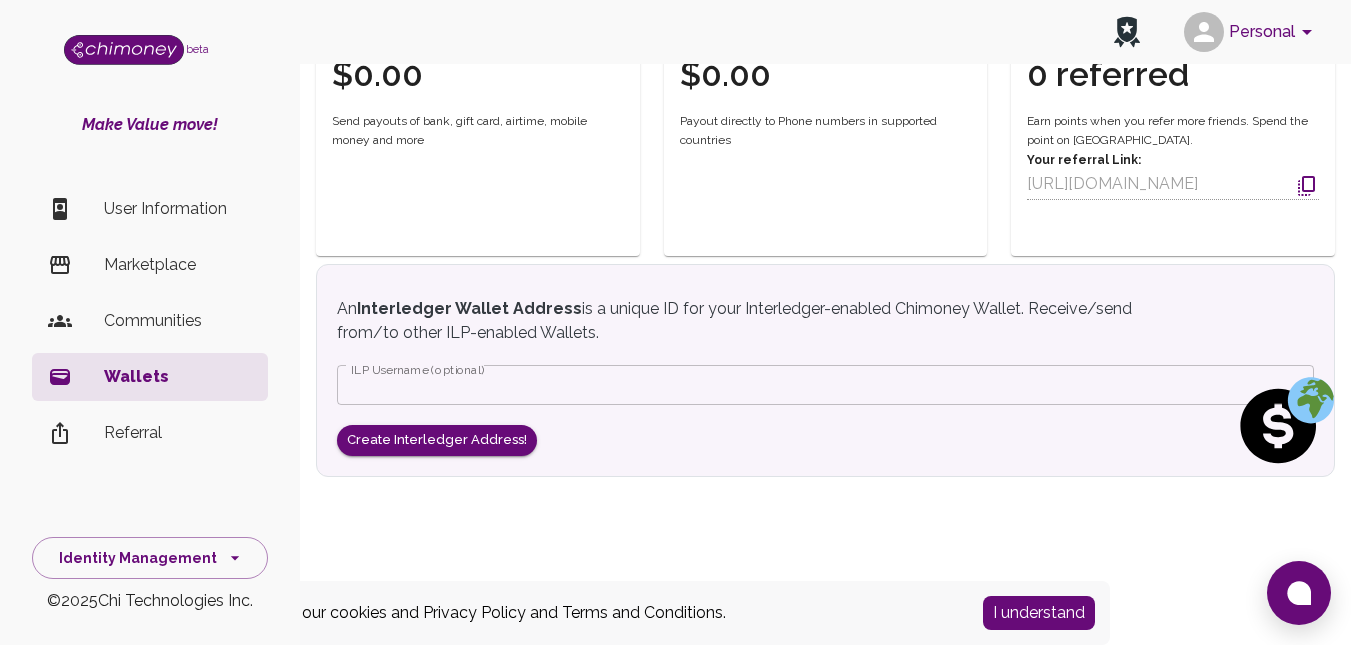 click on "ILP Username (optional)" at bounding box center (825, 385) 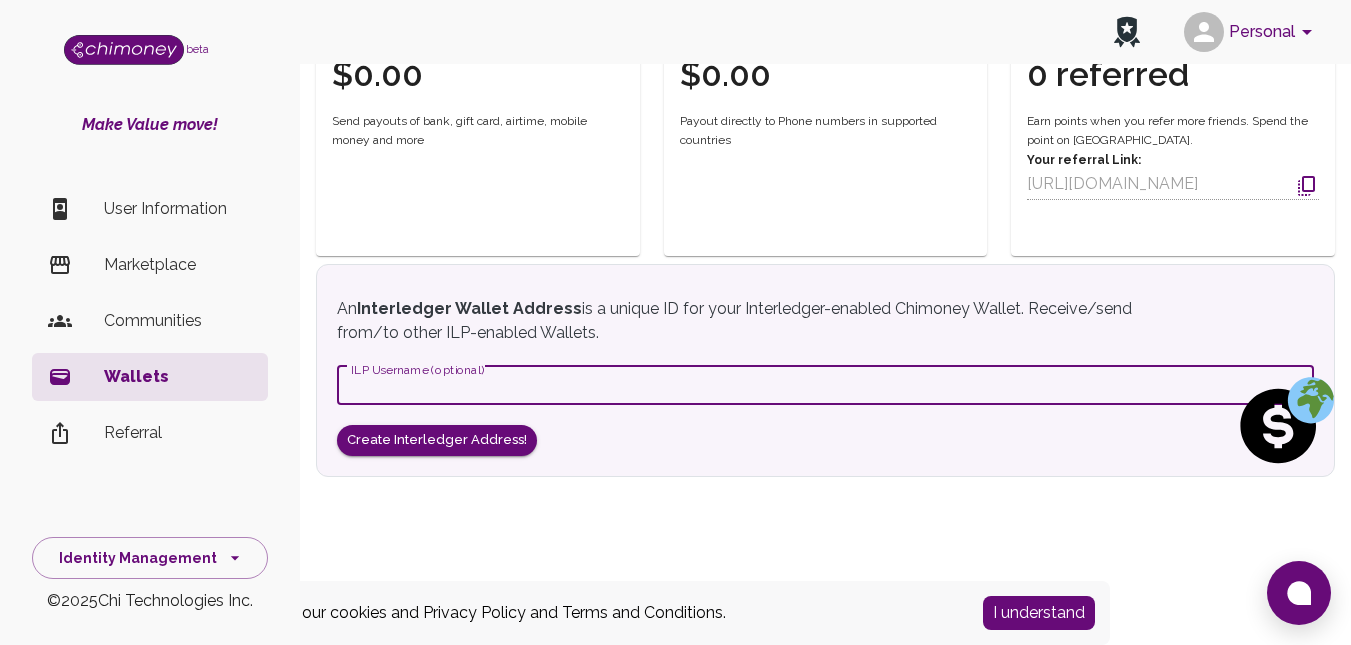 click on "An  Interledger Wallet Address  is a unique ID for your Interledger-enabled Chimoney Wallet. Receive/send from/to other ILP-enabled Wallets. ILP Username (optional) ILP Username (optional) Create Interledger Address!" at bounding box center (825, 376) 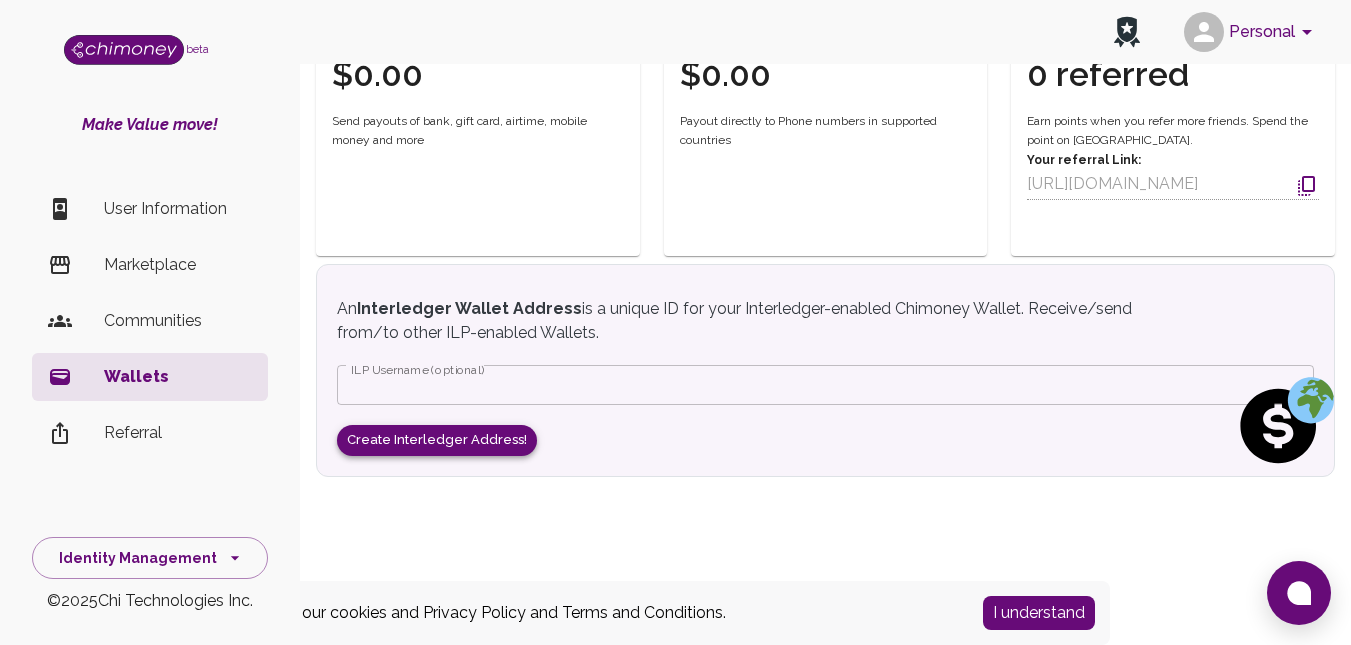click on "Create Interledger Address!" at bounding box center (437, 440) 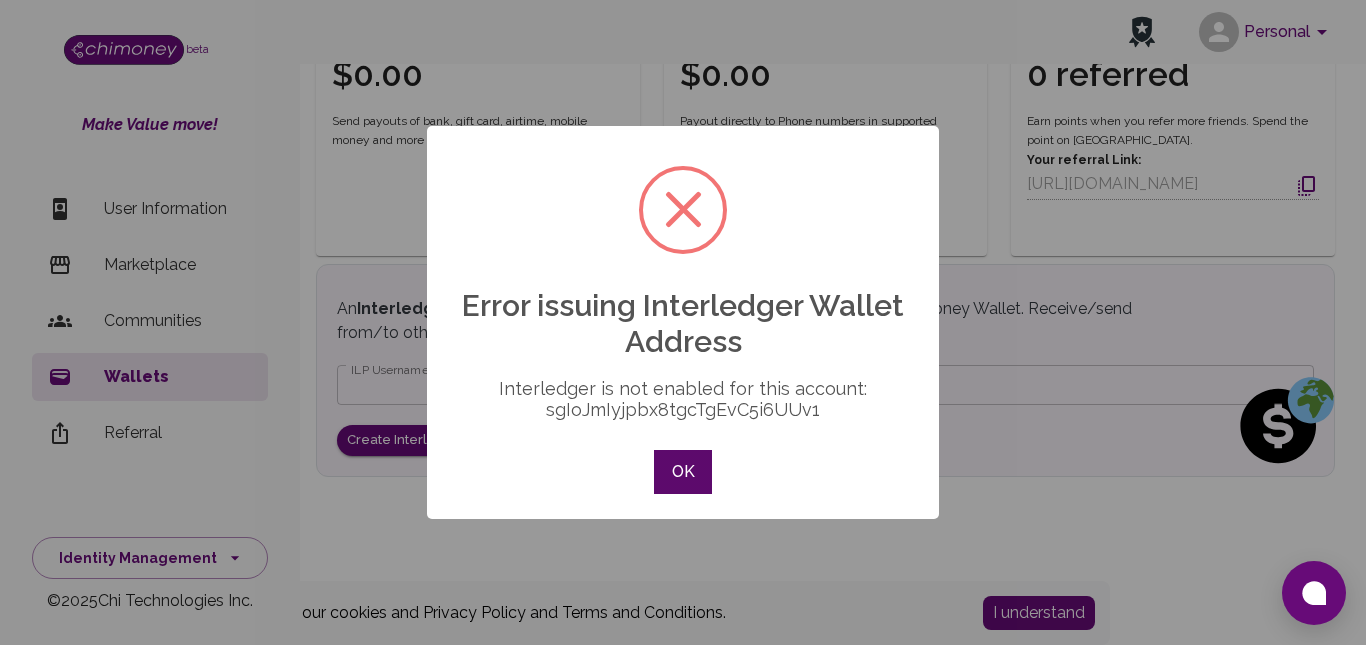 click on "OK" at bounding box center [683, 472] 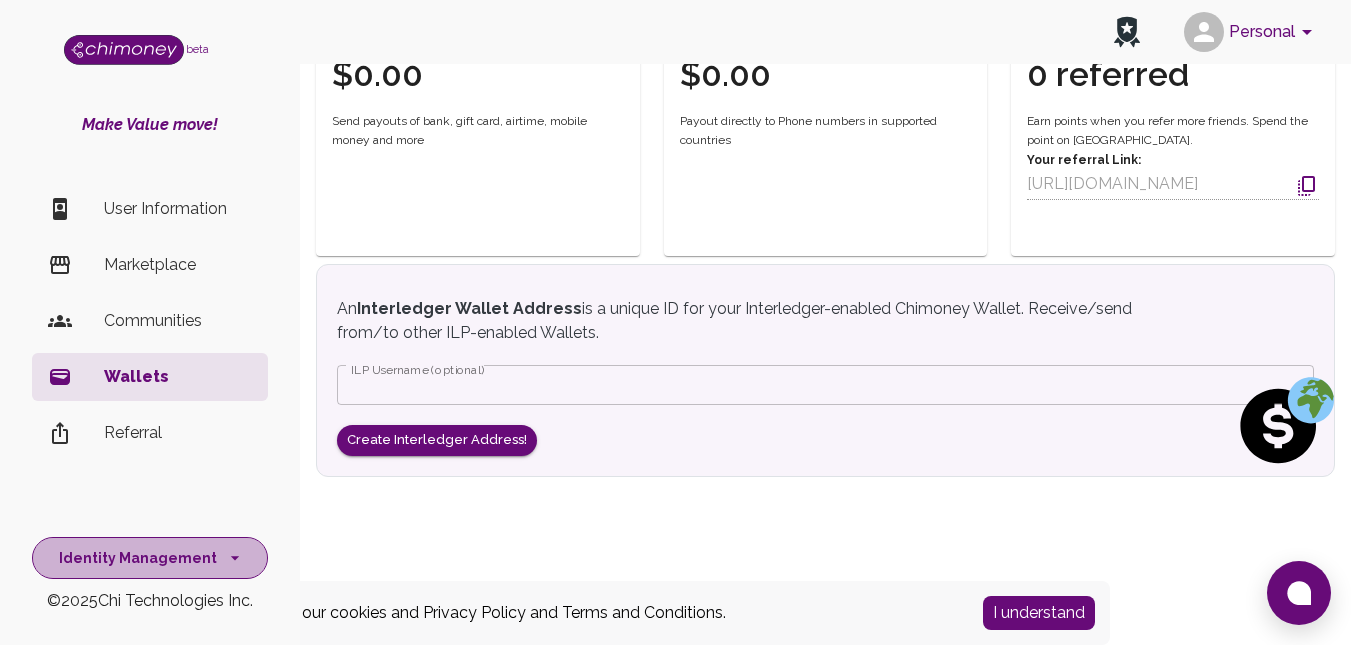 click on "Identity Management" at bounding box center (150, 558) 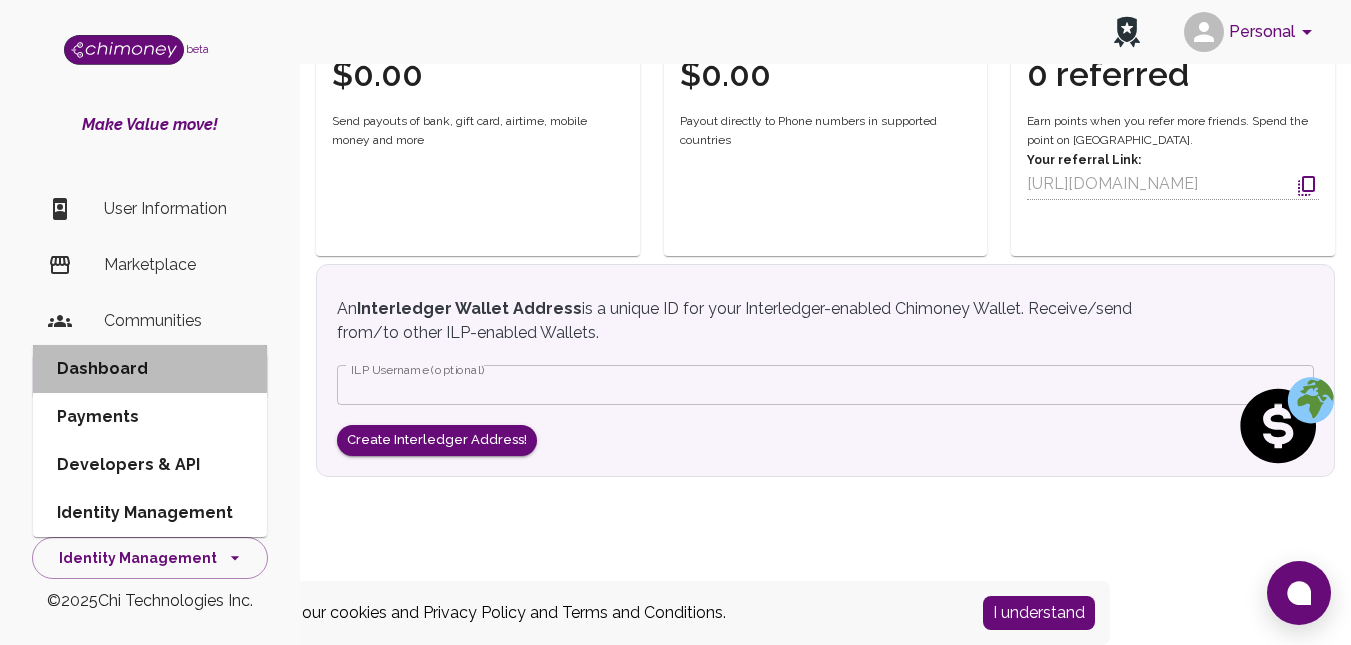 click on "Dashboard" at bounding box center (150, 369) 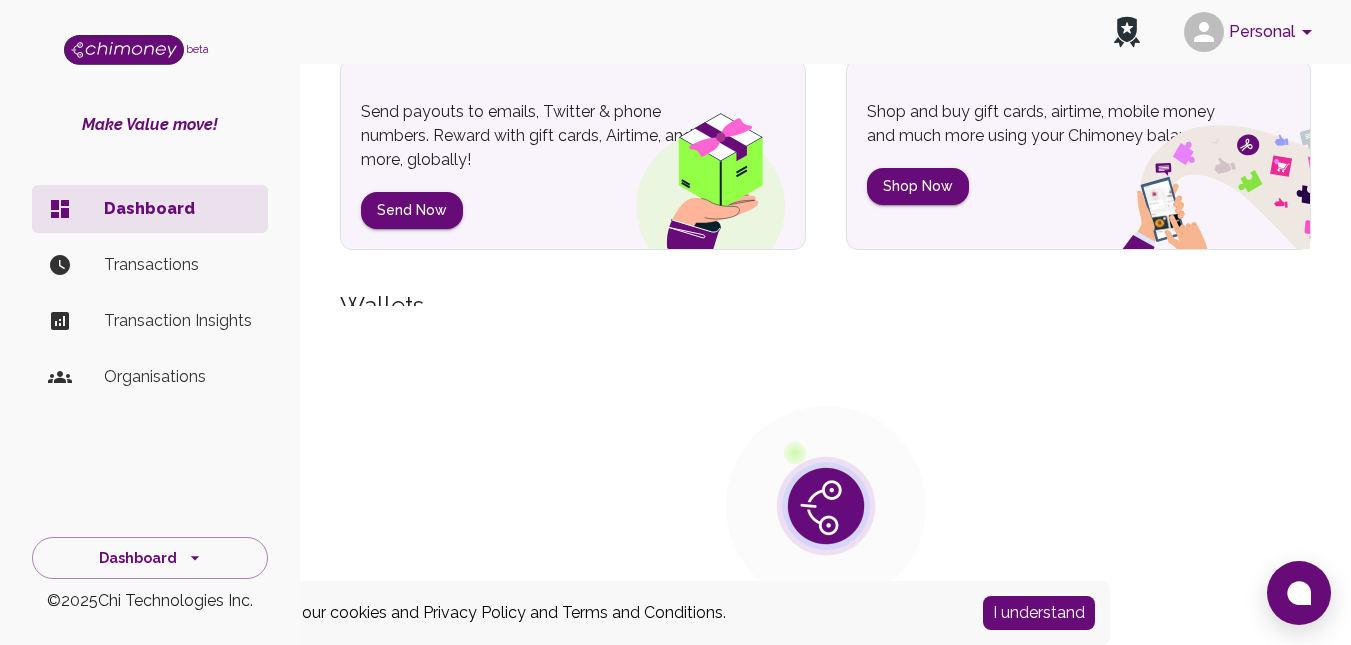 scroll, scrollTop: 0, scrollLeft: 0, axis: both 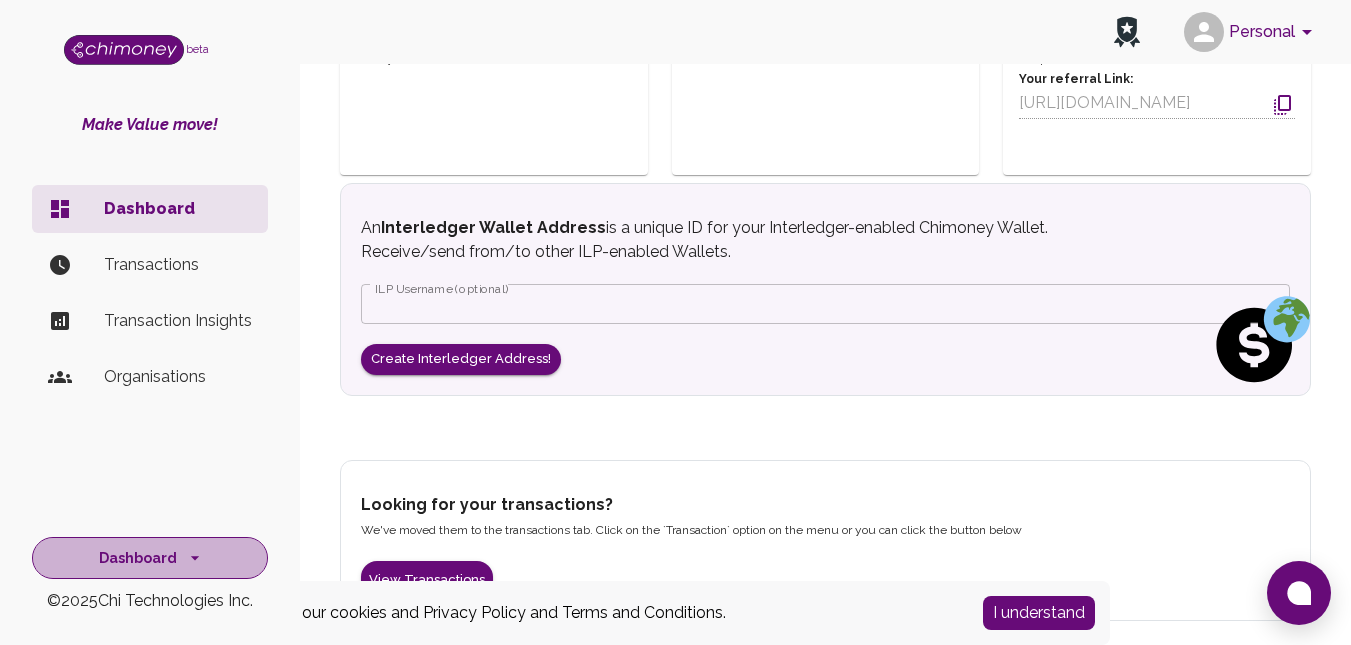 click on "Dashboard" at bounding box center [150, 558] 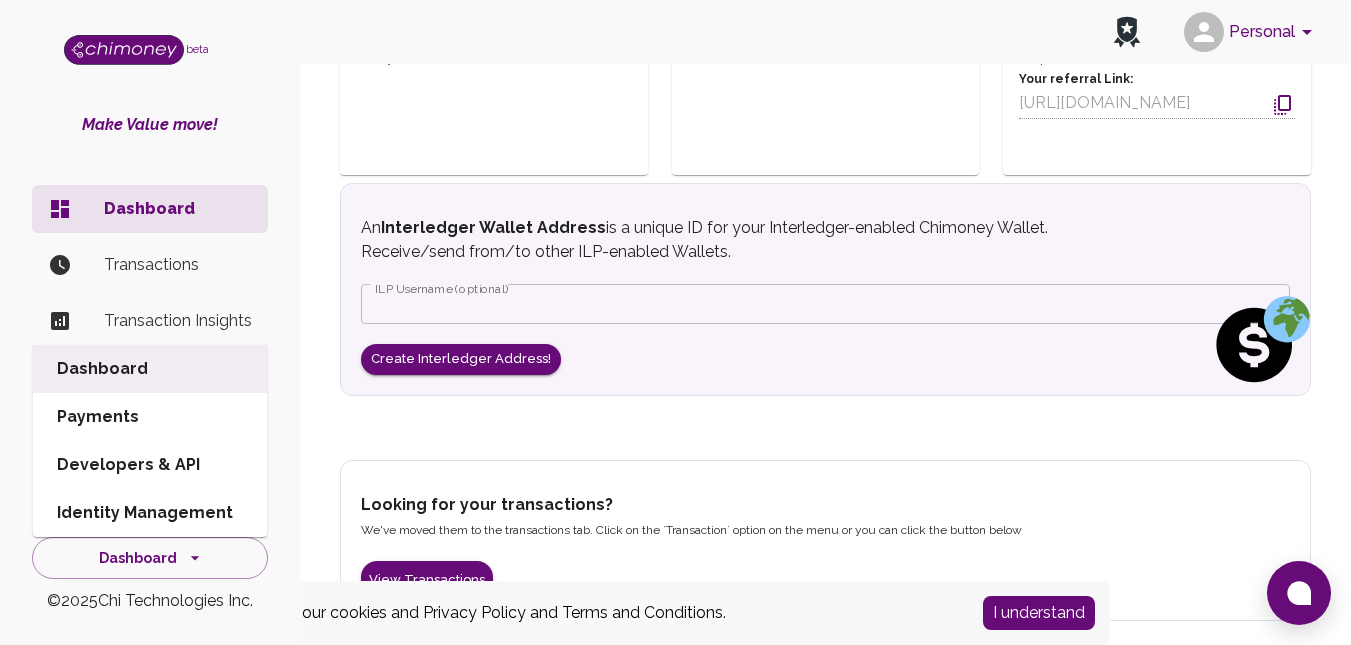 click on "Payments" at bounding box center [150, 417] 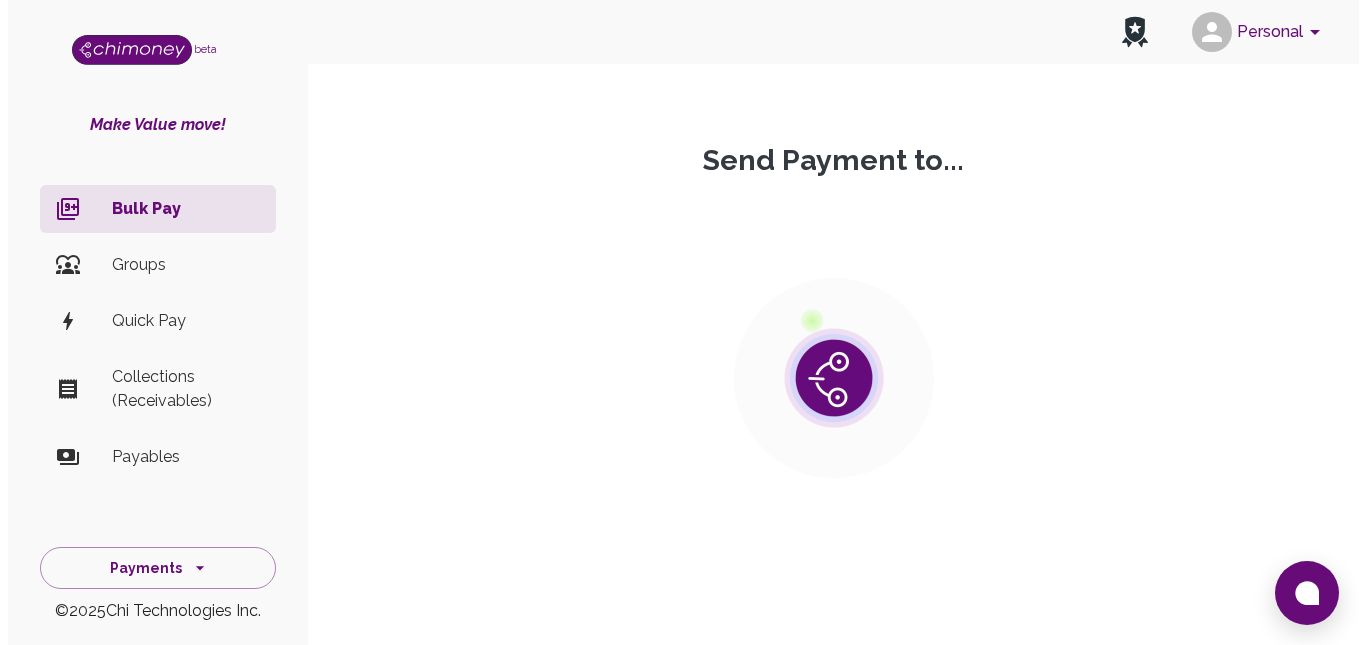 scroll, scrollTop: 0, scrollLeft: 0, axis: both 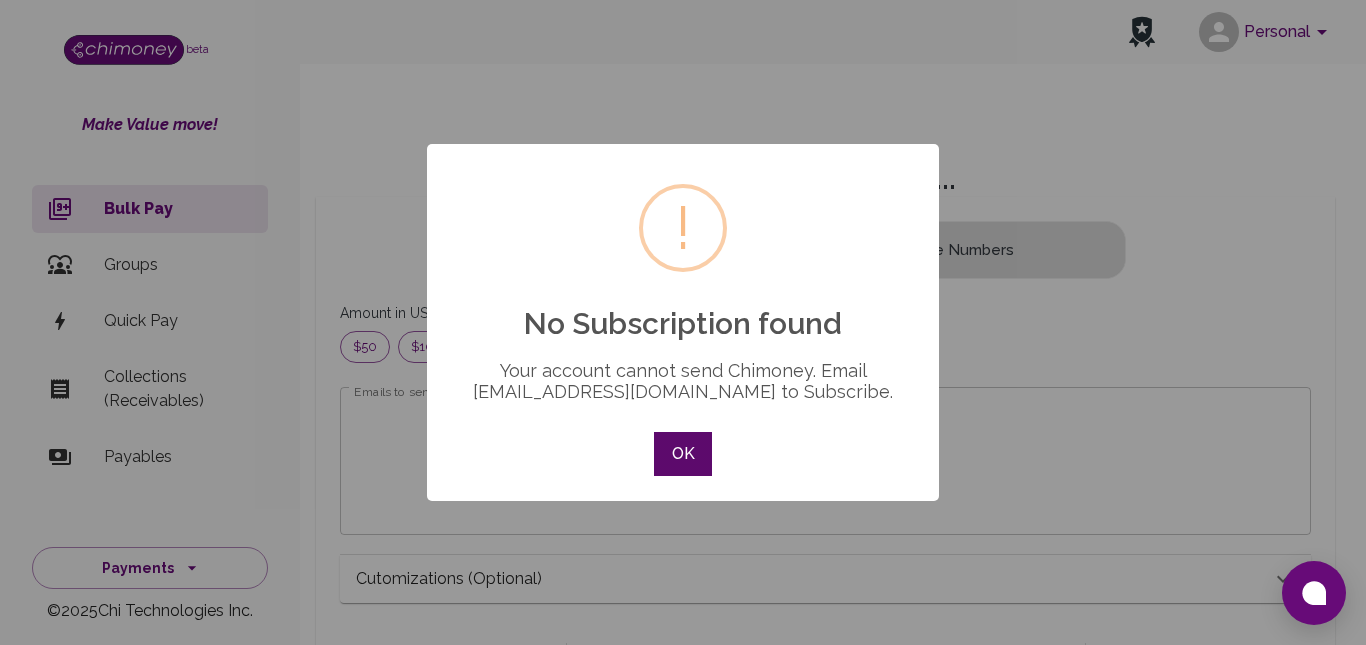 click on "OK" at bounding box center [683, 454] 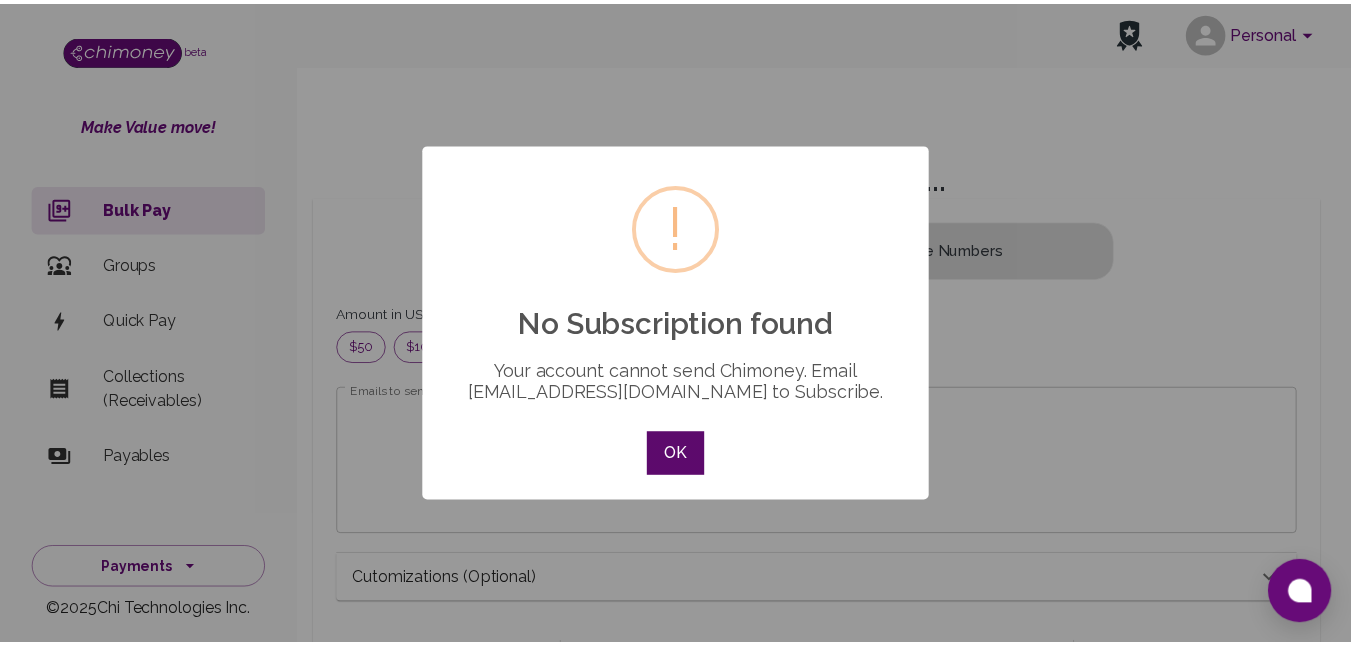 scroll, scrollTop: 242, scrollLeft: 922, axis: both 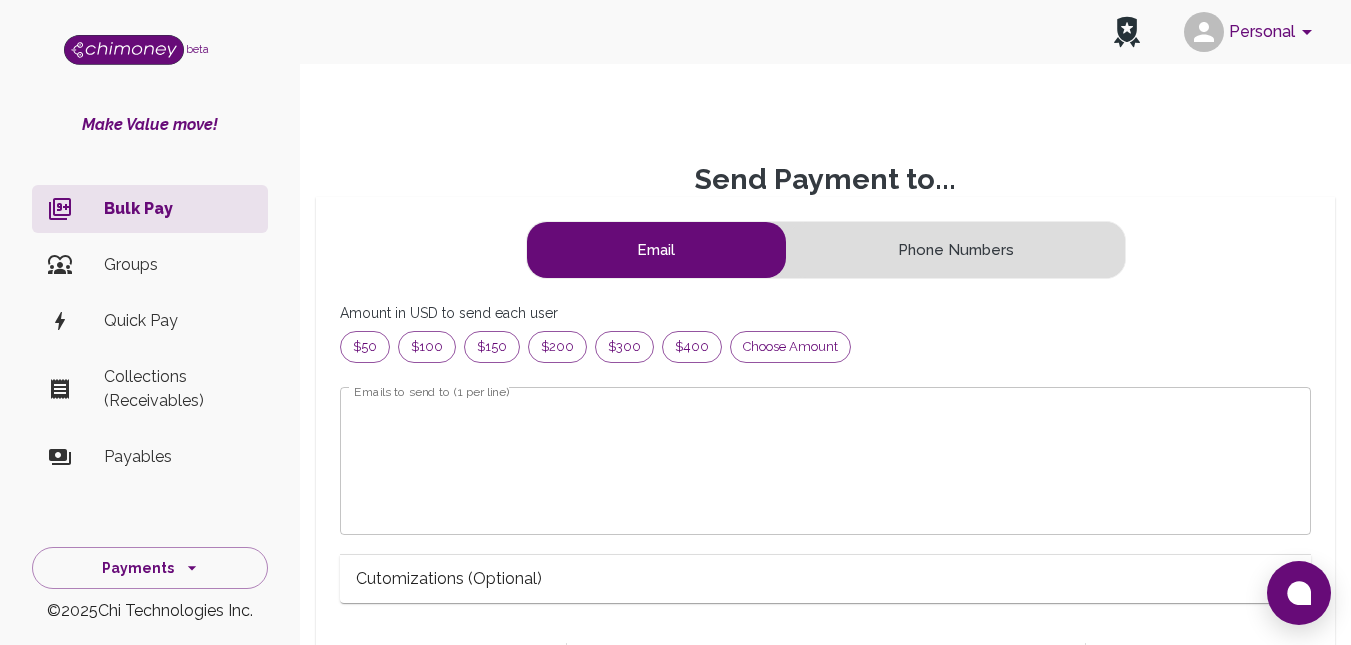 click on "Phone Numbers" at bounding box center [956, 250] 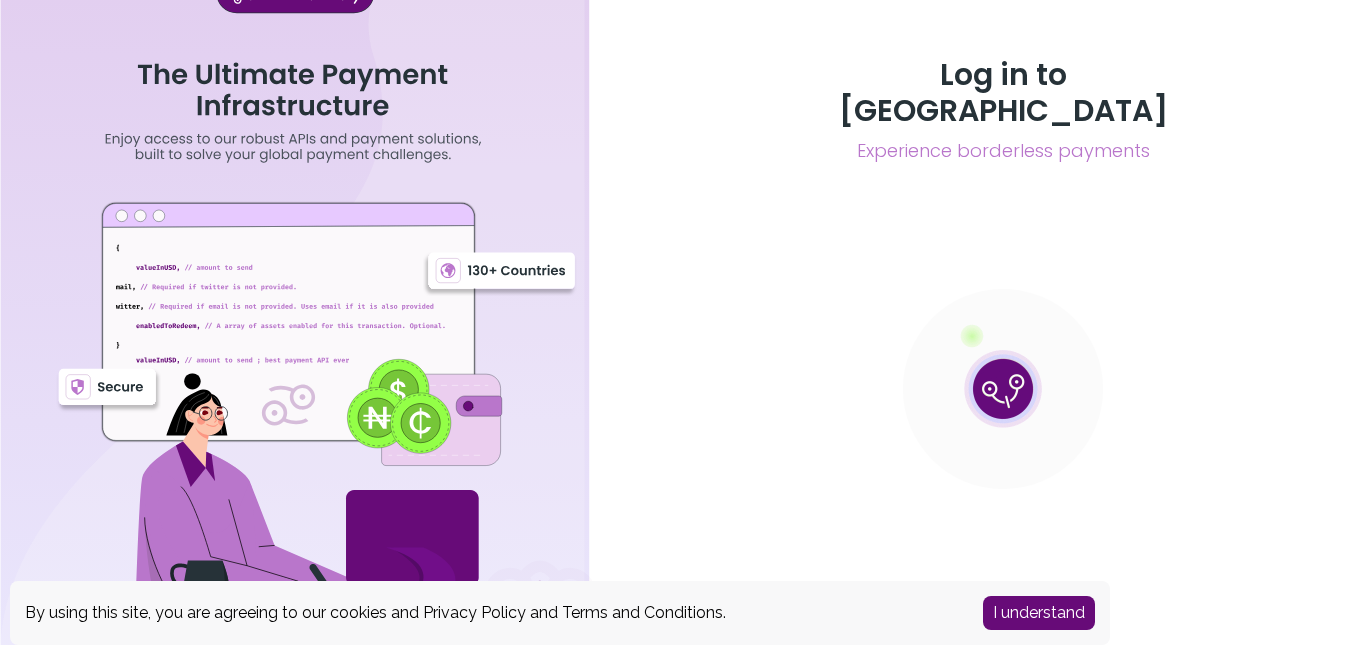 scroll, scrollTop: 0, scrollLeft: 0, axis: both 